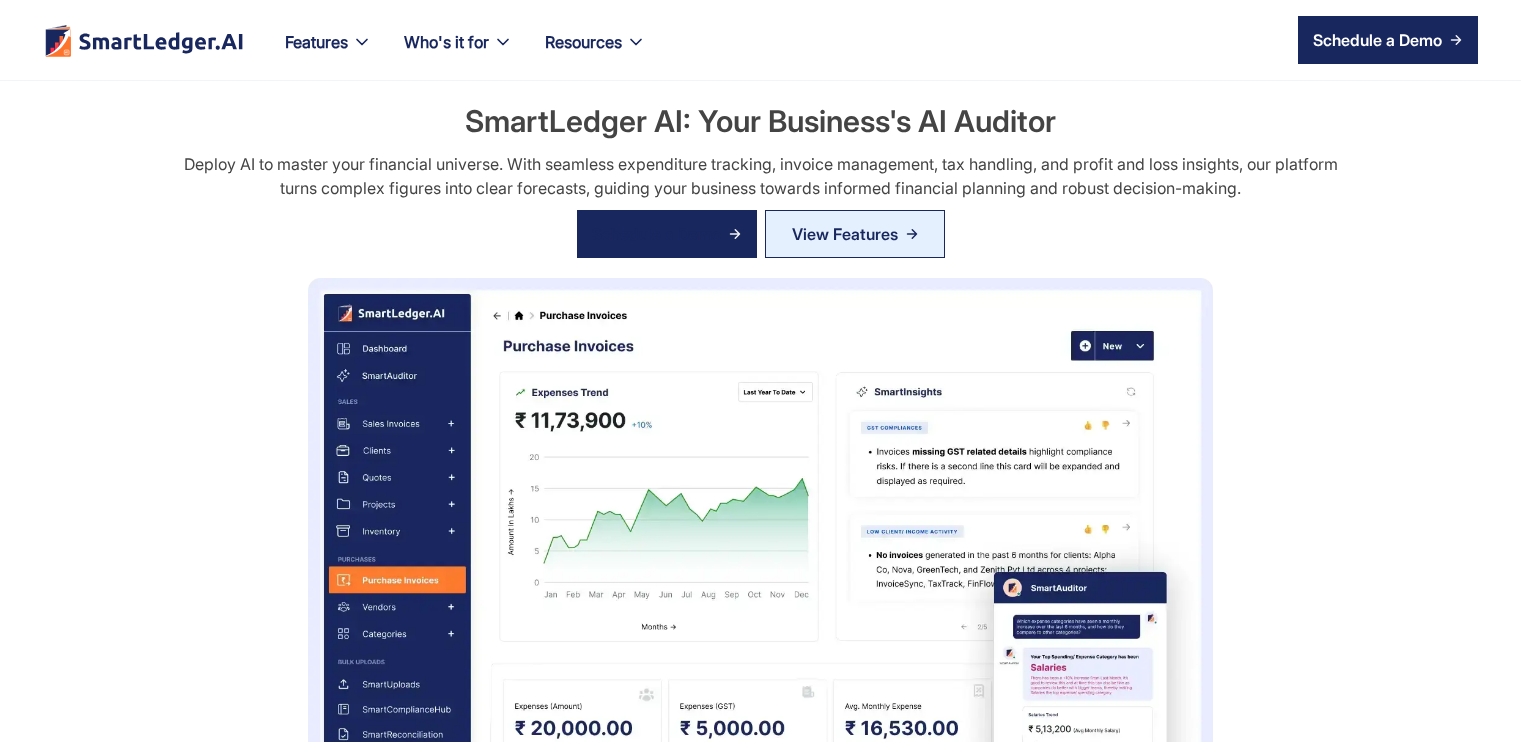 scroll, scrollTop: 0, scrollLeft: 0, axis: both 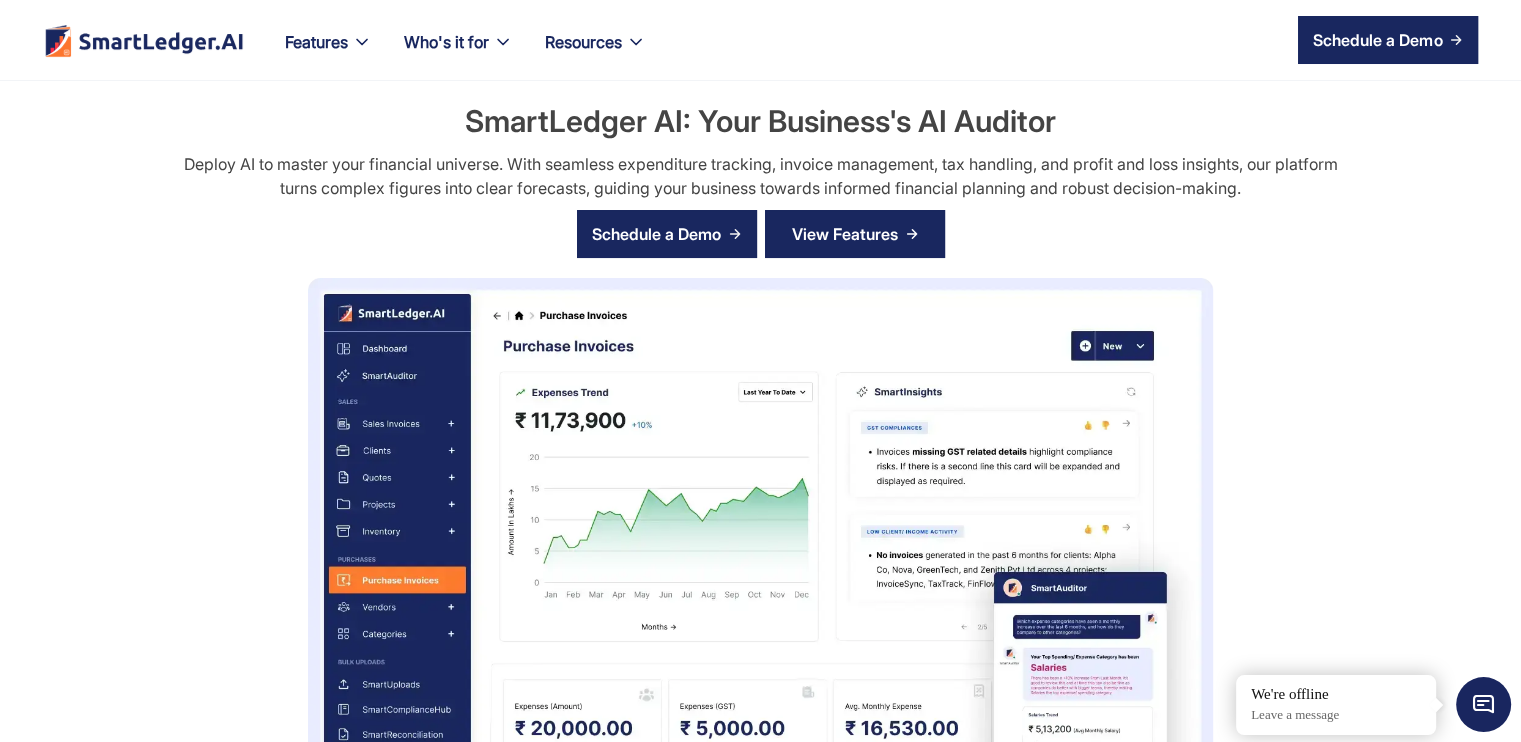 click on "View Features" at bounding box center (845, 234) 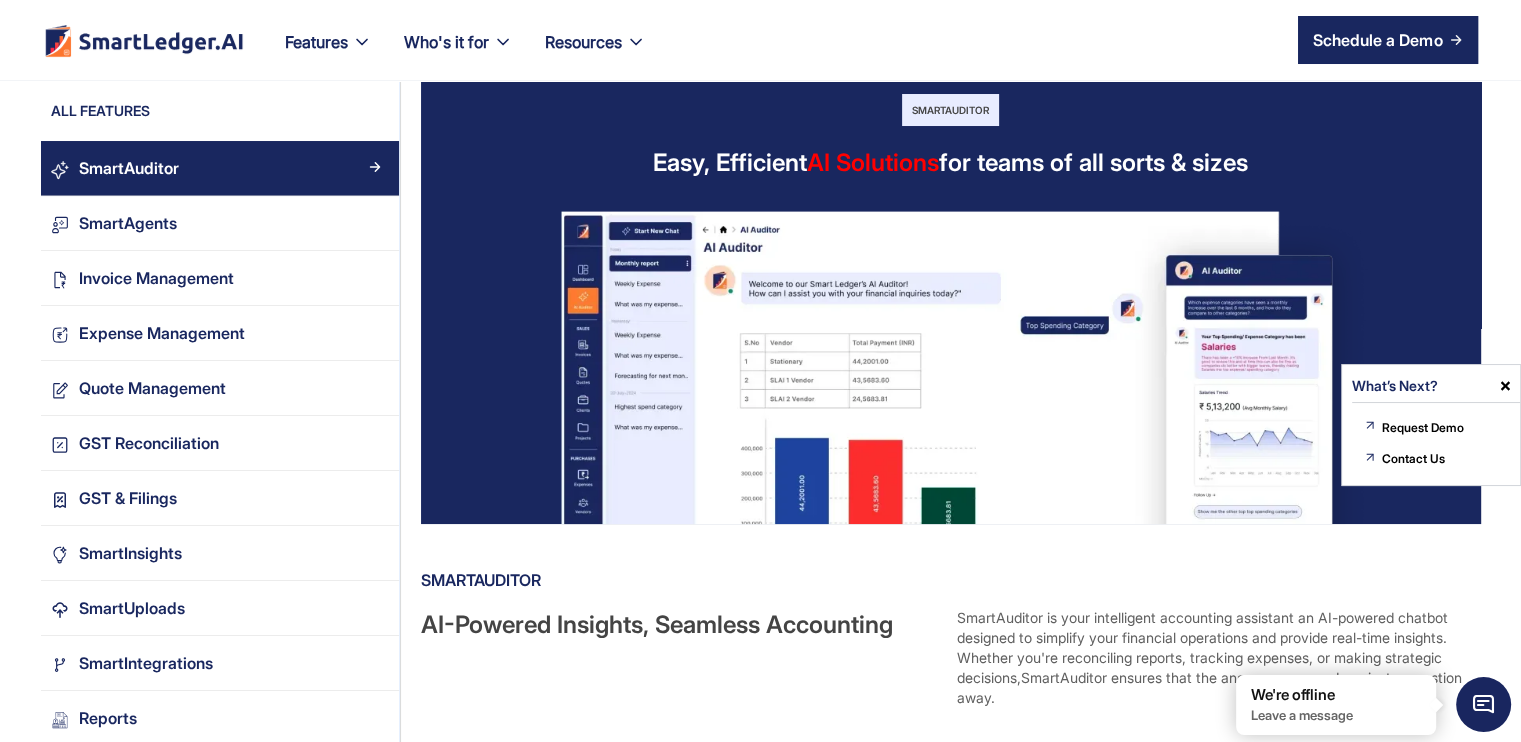 scroll, scrollTop: 0, scrollLeft: 0, axis: both 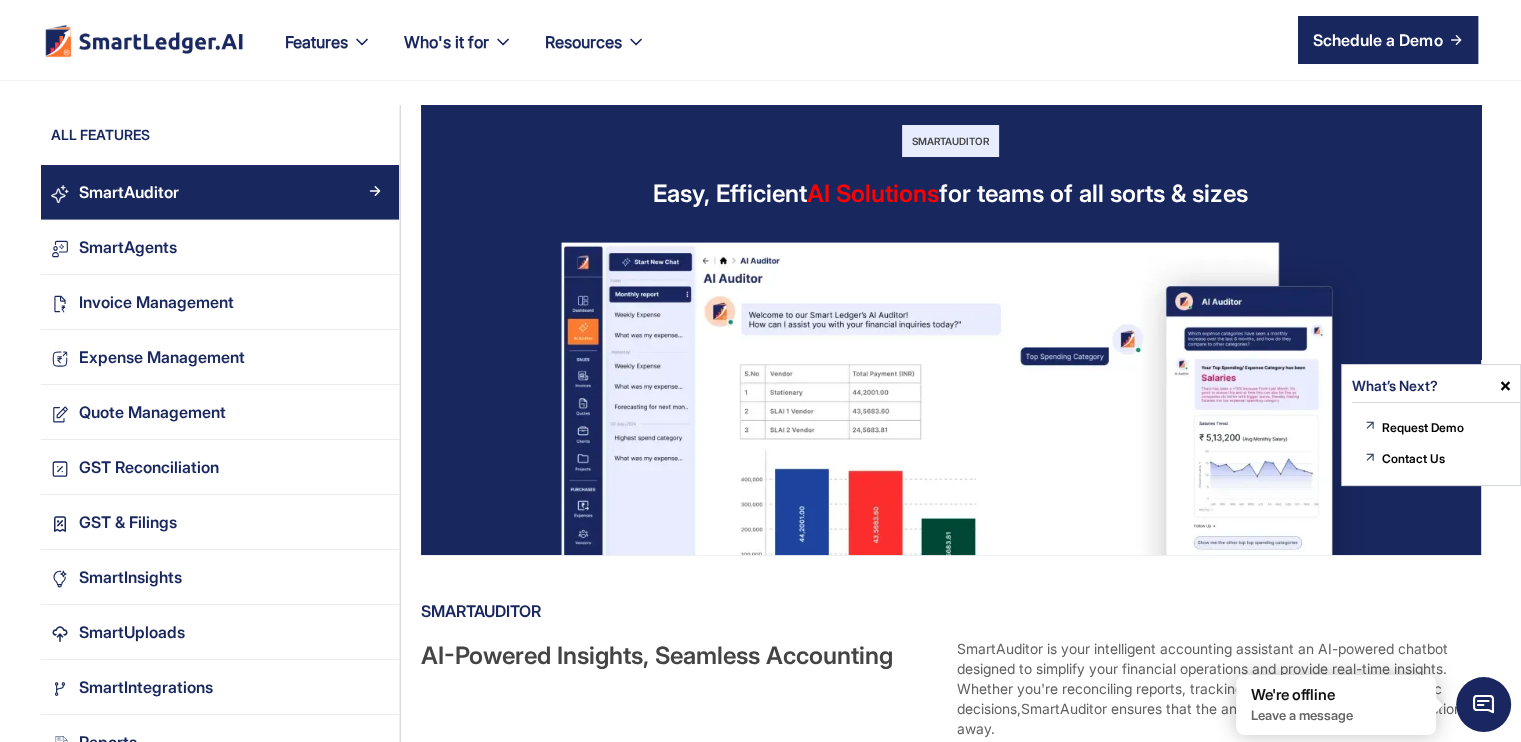 click at bounding box center [1483, 704] 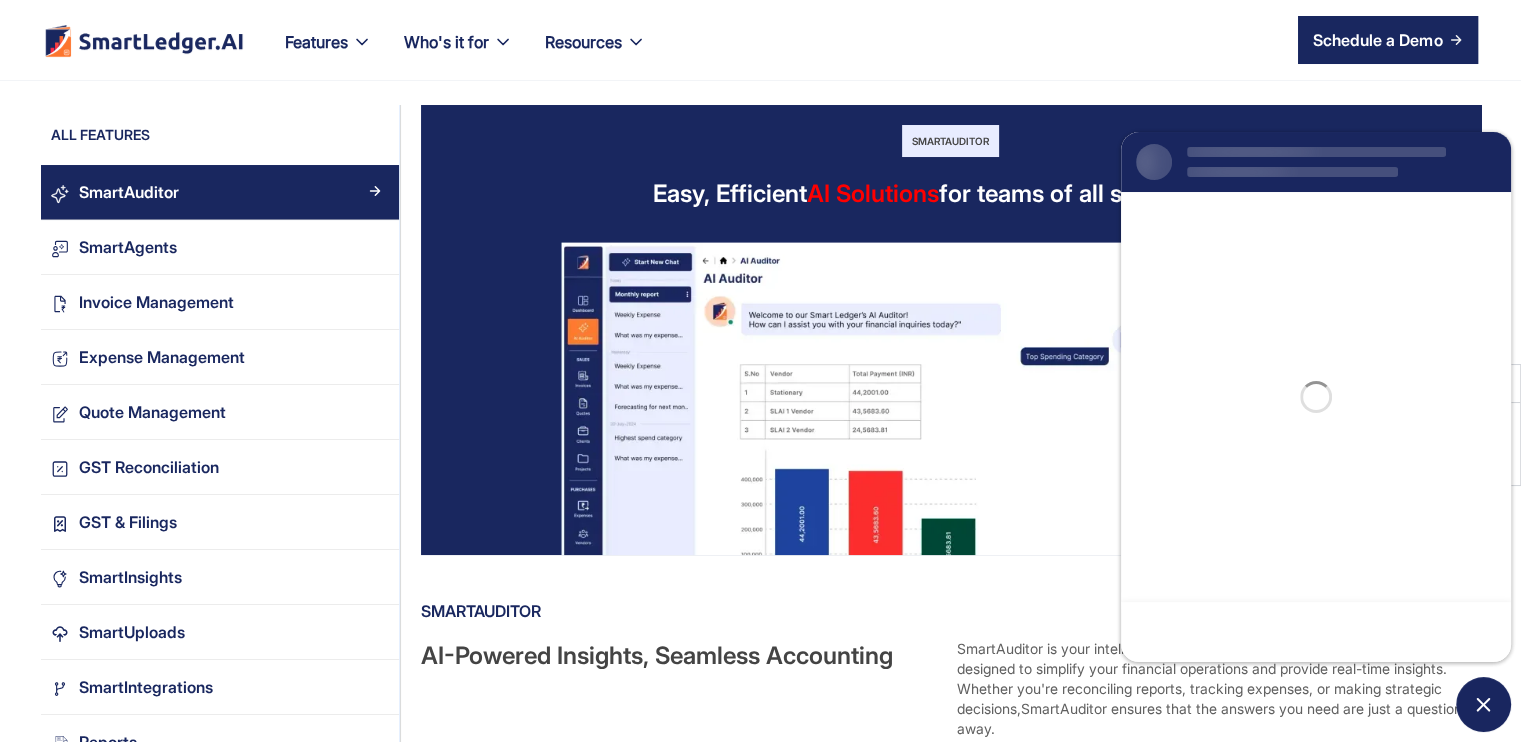 scroll, scrollTop: 0, scrollLeft: 0, axis: both 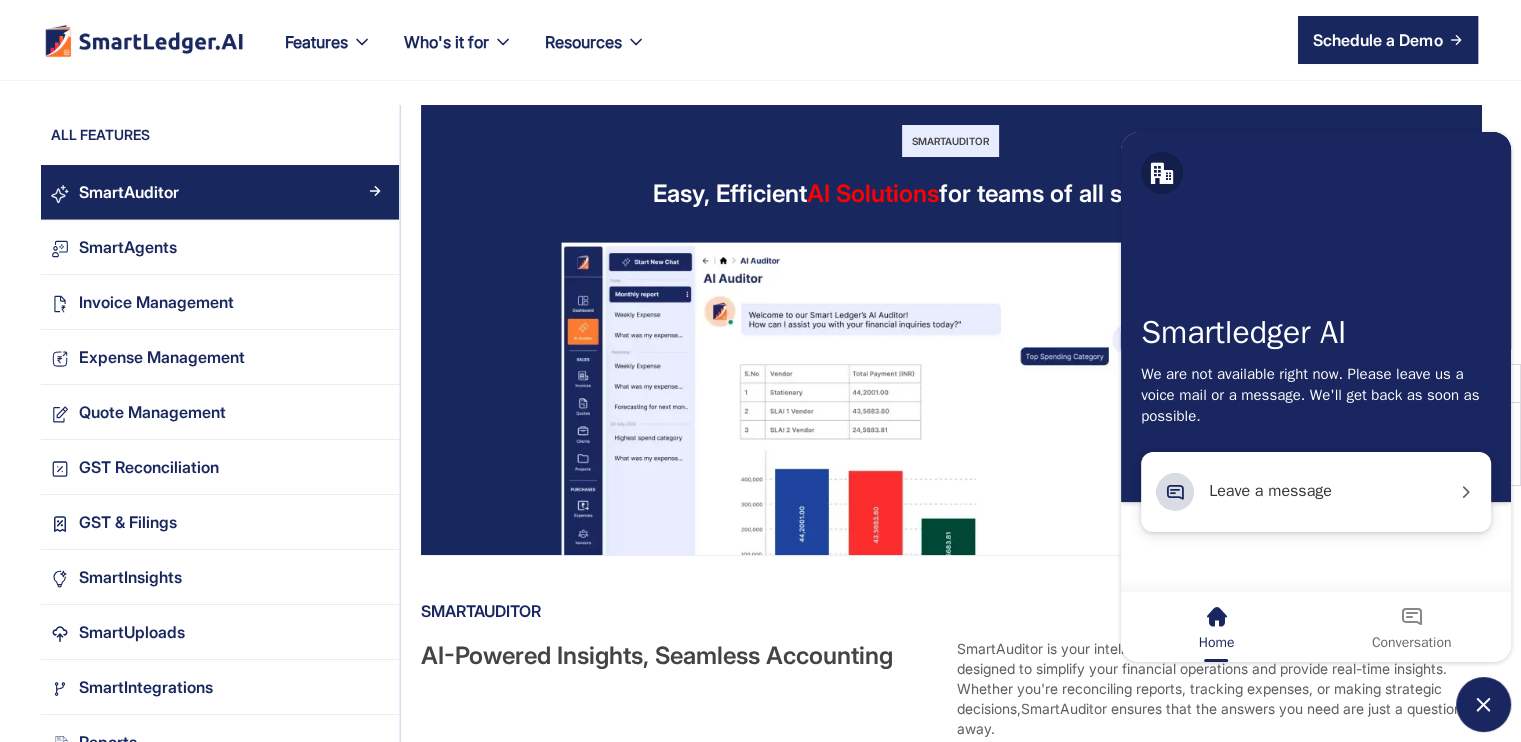 click on "Features Our Features  SmartLedger AI For Enhanced Financial Management SmartAuditor Intelligent SmartAuditor chatbot within the SmartLedger platform functions as a powerful AI-driven financial assistant. SmartReconciliation Streamline Reconciliation, ensuring accurate and timely financial alignment with your records. Reports SmartLedger AI delivers insightful reports for better decision making, clarity and efficiency in your business. SmartUploads Simplify financial workflows with intelligent, AI uploads that process bank statements, invoices, and bulk data SmartInsights SmartInsights leverages advanced AI analysis to convert your financial records into practical intelligence SmartIntegrations SmartLedger simplifies GST compliance and filings, ensuring verification & accuracy for your businesses. SmartAgents Connect your financial systems directly to WhatsApp, Slack, and Teams with SmartAgents. Invoice Management Explore All Features Transform your finance with AI Today ! Get Started
Who's it for" at bounding box center [873, 40] 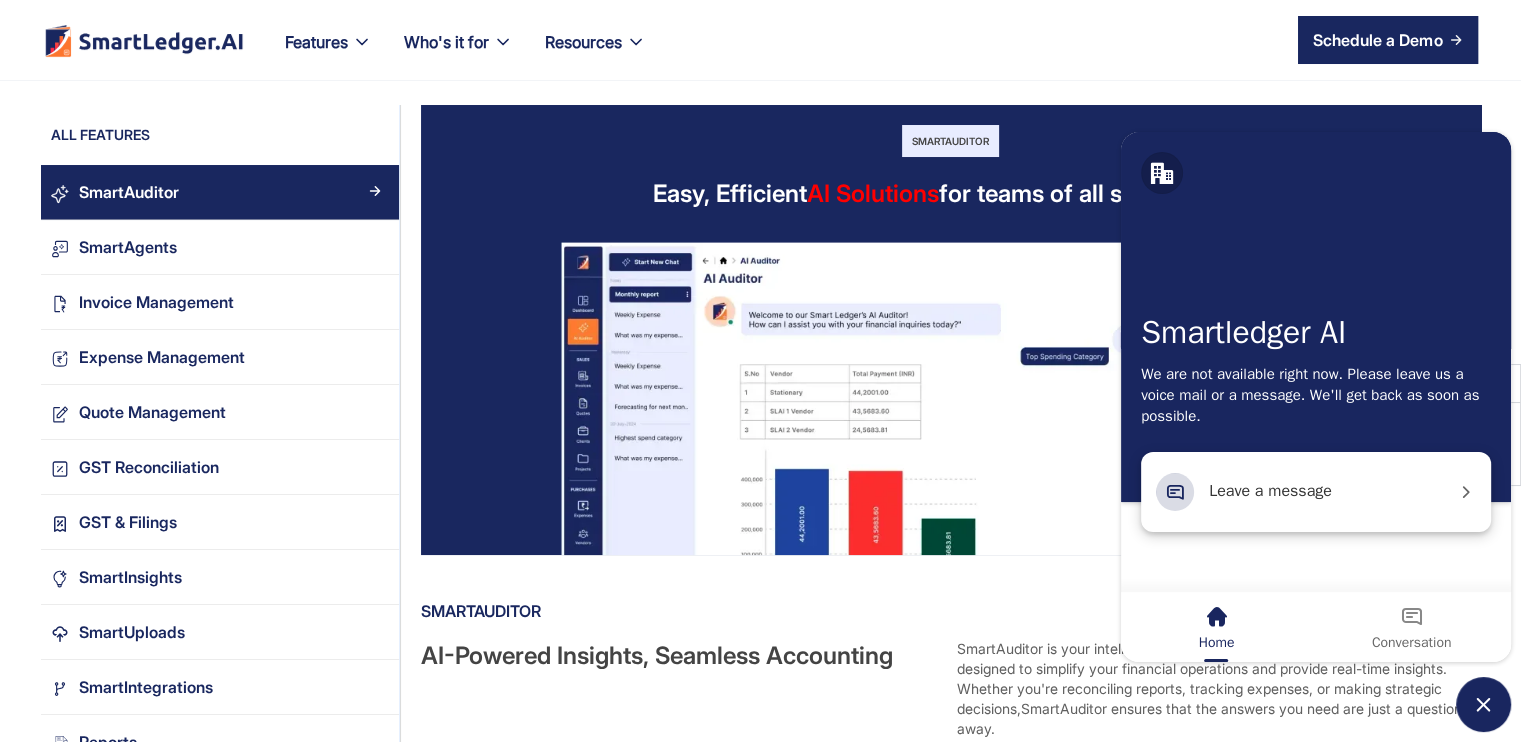 click on "Leave a message" at bounding box center [1316, 492] 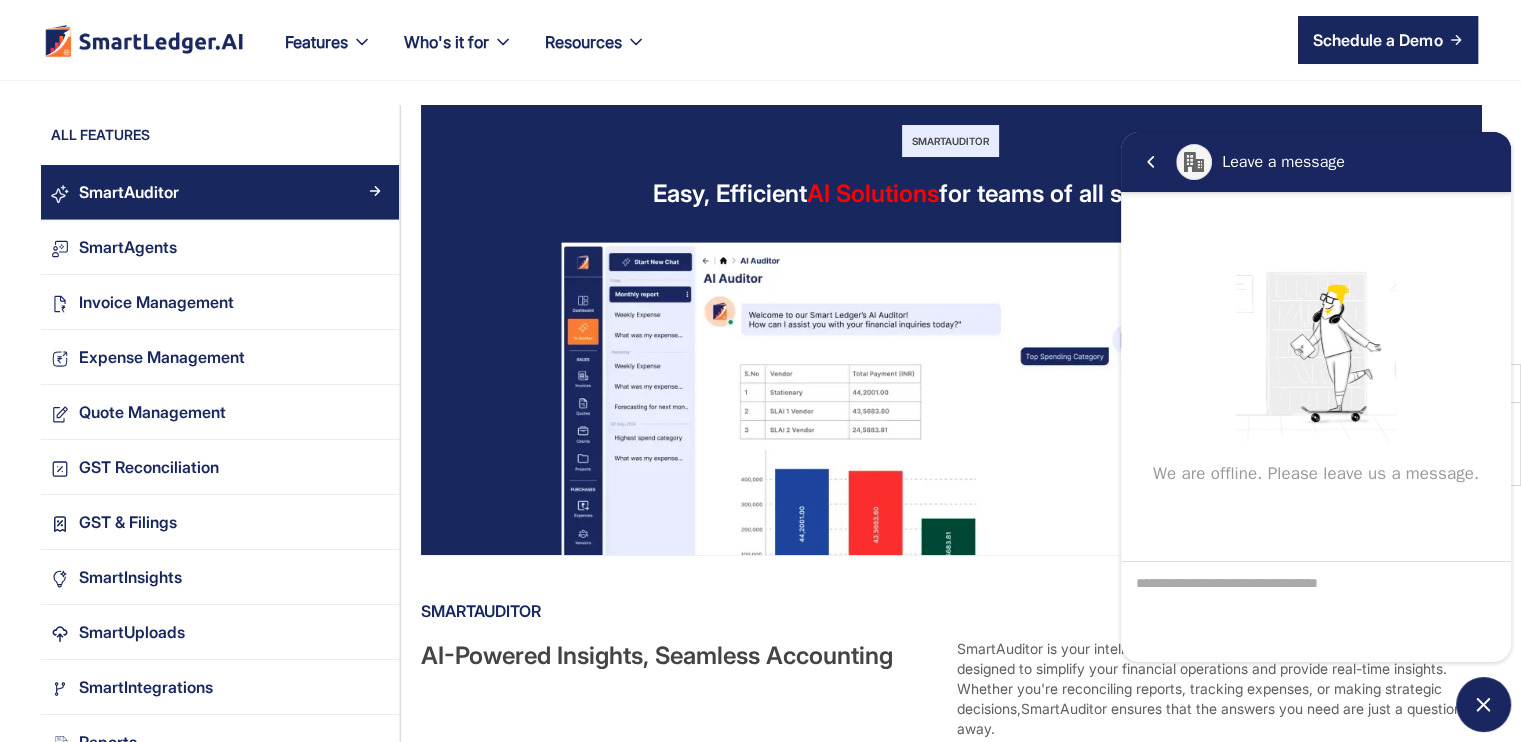 click on "Features Our Features  SmartLedger AI For Enhanced Financial Management SmartAuditor Intelligent SmartAuditor chatbot within the SmartLedger platform functions as a powerful AI-driven financial assistant. SmartReconciliation Streamline Reconciliation, ensuring accurate and timely financial alignment with your records. Reports SmartLedger AI delivers insightful reports for better decision making, clarity and efficiency in your business. SmartUploads Simplify financial workflows with intelligent, AI uploads that process bank statements, invoices, and bulk data SmartInsights SmartInsights leverages advanced AI analysis to convert your financial records into practical intelligence SmartIntegrations SmartLedger simplifies GST compliance and filings, ensuring verification & accuracy for your businesses. SmartAgents Connect your financial systems directly to WhatsApp, Slack, and Teams with SmartAgents. Invoice Management Explore All Features Transform your finance with AI Today ! Get Started
Who's it for" at bounding box center [873, 40] 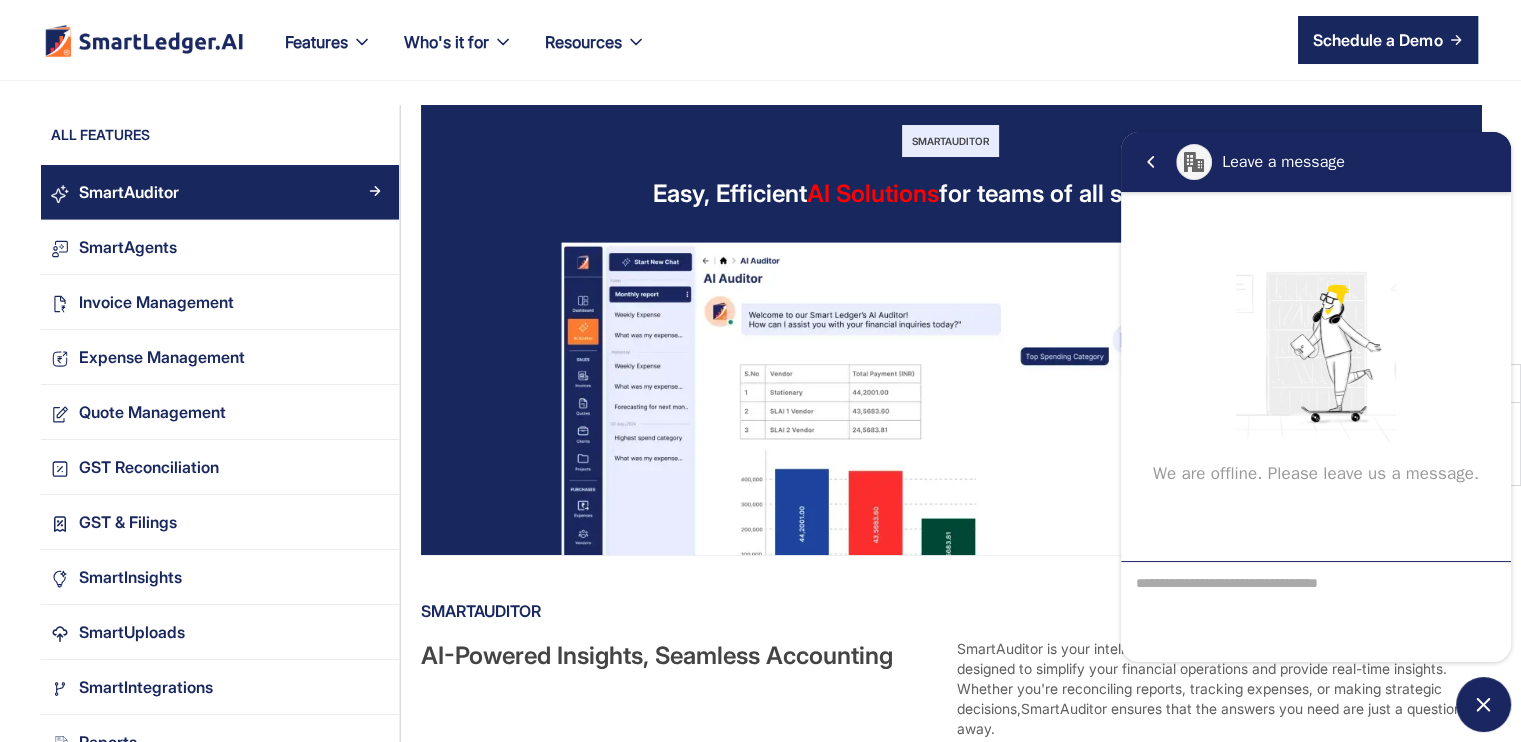click at bounding box center [1316, 612] 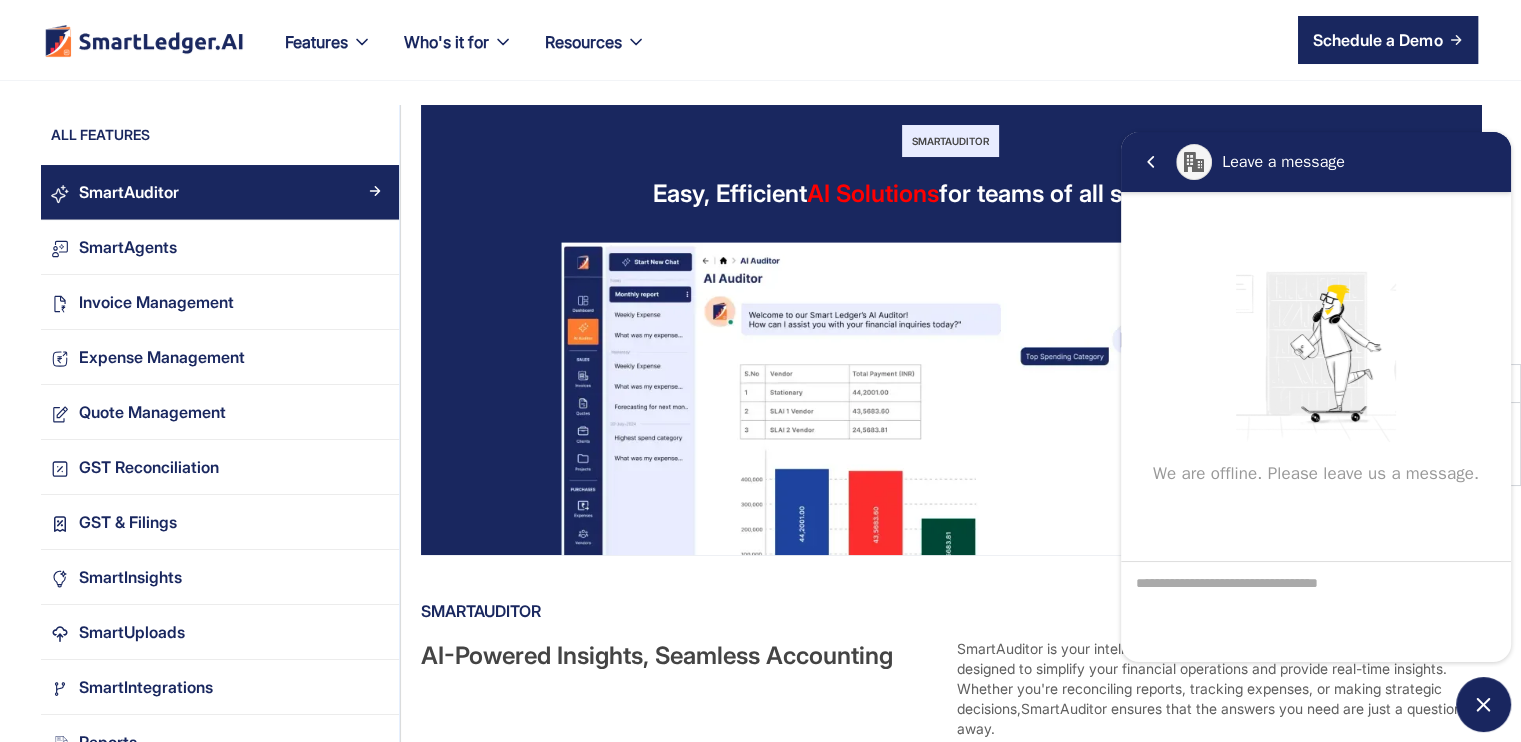 click on "Features Our Features  SmartLedger AI For Enhanced Financial Management SmartAuditor Intelligent SmartAuditor chatbot within the SmartLedger platform functions as a powerful AI-driven financial assistant. SmartReconciliation Streamline Reconciliation, ensuring accurate and timely financial alignment with your records. Reports SmartLedger AI delivers insightful reports for better decision making, clarity and efficiency in your business. SmartUploads Simplify financial workflows with intelligent, AI uploads that process bank statements, invoices, and bulk data SmartInsights SmartInsights leverages advanced AI analysis to convert your financial records into practical intelligence SmartIntegrations SmartLedger simplifies GST compliance and filings, ensuring verification & accuracy for your businesses. SmartAgents Connect your financial systems directly to WhatsApp, Slack, and Teams with SmartAgents. Invoice Management Explore All Features Transform your finance with AI Today ! Get Started
Who's it for" at bounding box center [873, 40] 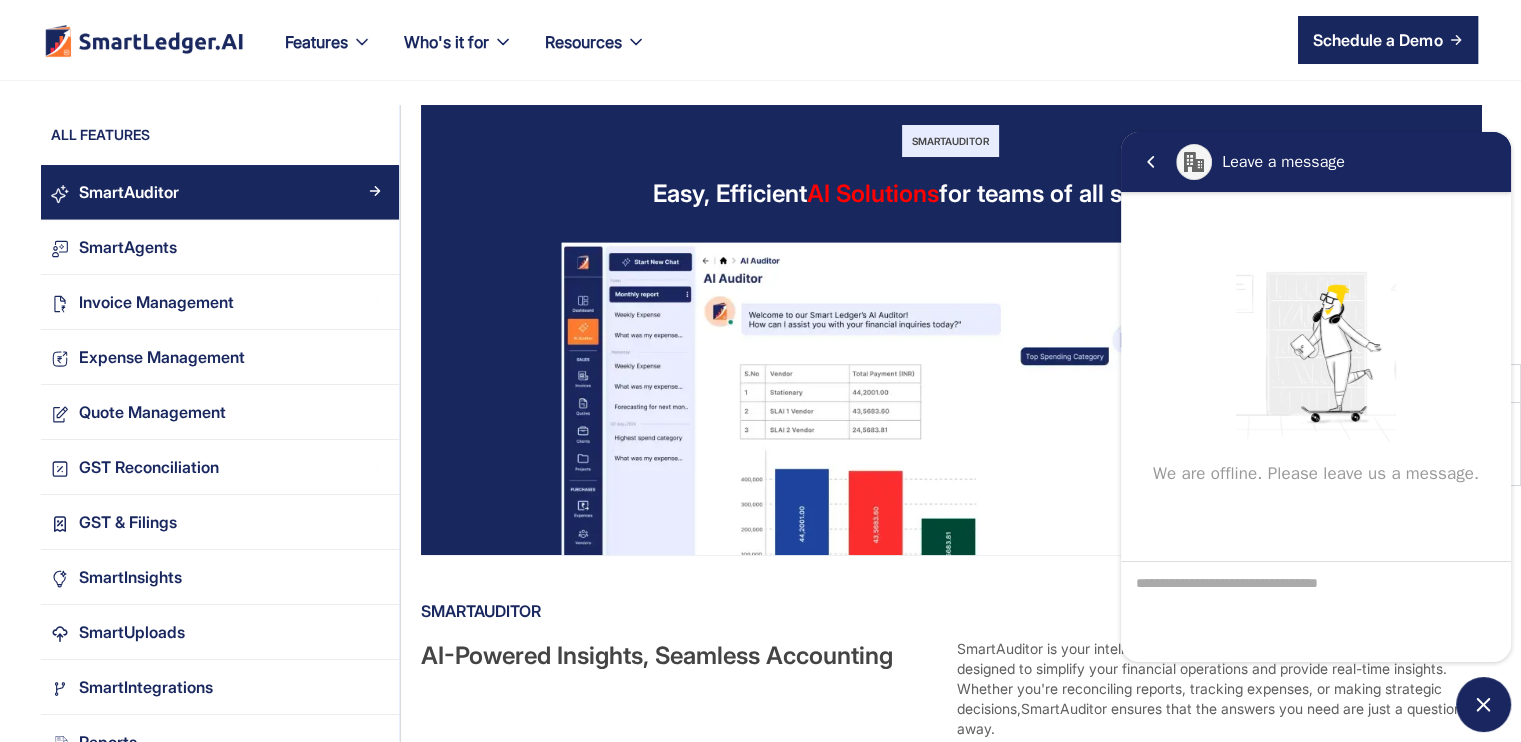 click on "ALL FEATURES SmartAuditor SmartAgents Invoice Management Expense Management Quote Management GST Reconciliation GST & Filings SmartInsights SmartUploads SmartIntegrations Reports SmartReconciliation Bank Statement Parsers Payroll Forecasting SmartAuditor Easy, Efficient    AI Solutions   for teams of all sorts & sizes SmartAuditor AI-Powered Insights, Seamless Accounting SmartAuditor is your intelligent accounting assistant an AI-powered chatbot designed to simplify your financial operations and provide real-time insights. Whether you're reconciling reports, tracking expenses, or making strategic decisions,SmartAuditor ensures that the answers you need are just a question away.  AI Chat Auditor Conversational Intelligence for Your Financial Data Interact with your accounting system through a smart, AI-powered chat interface. Instantly retrieve financial insights, reports, and records using natural language queries. Eliminate the need for complex dashboards or manual searches. Smart Data Monitoring" at bounding box center [761, 1532] 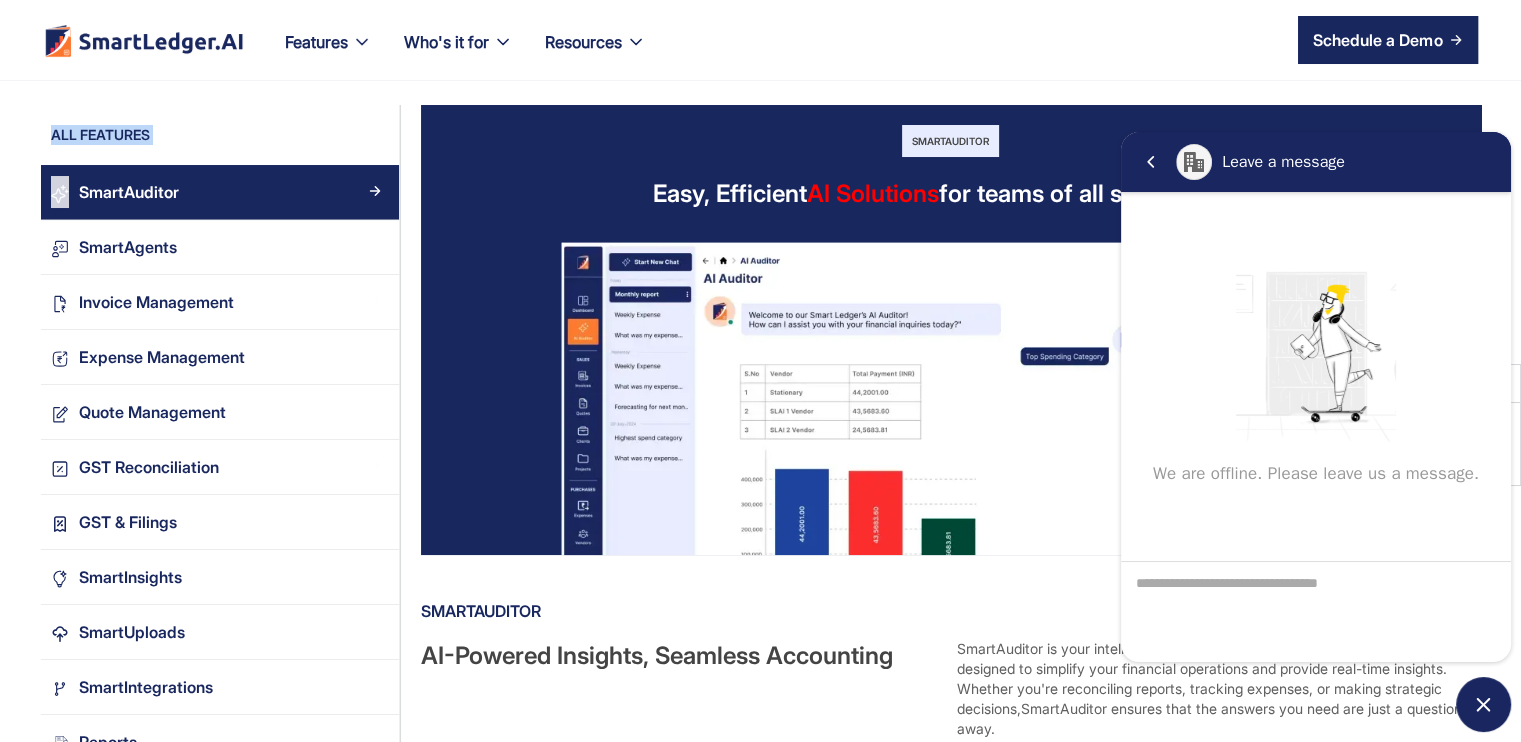 click on "ALL FEATURES SmartAuditor SmartAgents Invoice Management Expense Management Quote Management GST Reconciliation GST & Filings SmartInsights SmartUploads SmartIntegrations Reports SmartReconciliation Bank Statement Parsers Payroll Forecasting SmartAuditor Easy, Efficient    AI Solutions   for teams of all sorts & sizes SmartAuditor AI-Powered Insights, Seamless Accounting SmartAuditor is your intelligent accounting assistant an AI-powered chatbot designed to simplify your financial operations and provide real-time insights. Whether you're reconciling reports, tracking expenses, or making strategic decisions,SmartAuditor ensures that the answers you need are just a question away.  AI Chat Auditor Conversational Intelligence for Your Financial Data Interact with your accounting system through a smart, AI-powered chat interface. Instantly retrieve financial insights, reports, and records using natural language queries. Eliminate the need for complex dashboards or manual searches. Smart Data Monitoring" at bounding box center (761, 1532) 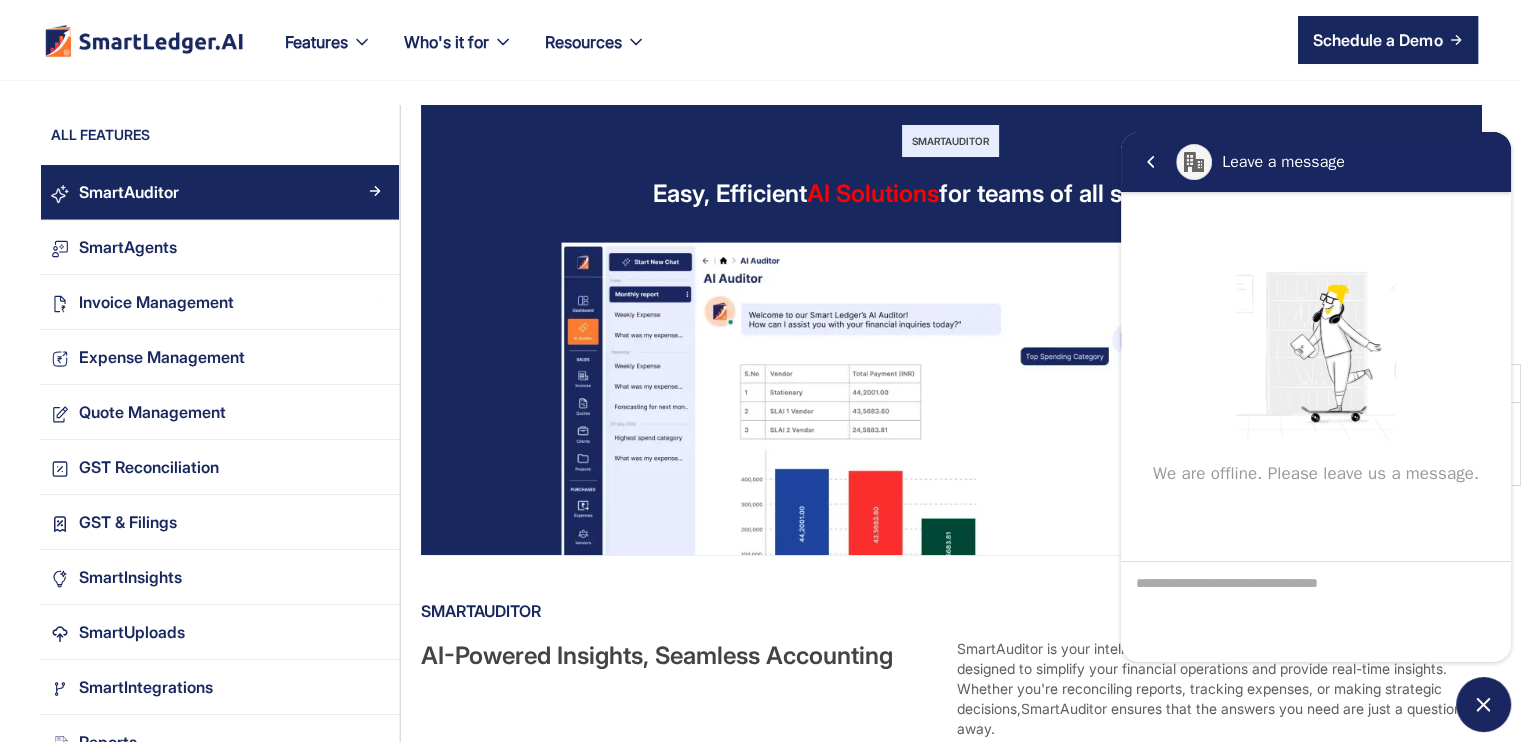click at bounding box center [1483, 704] 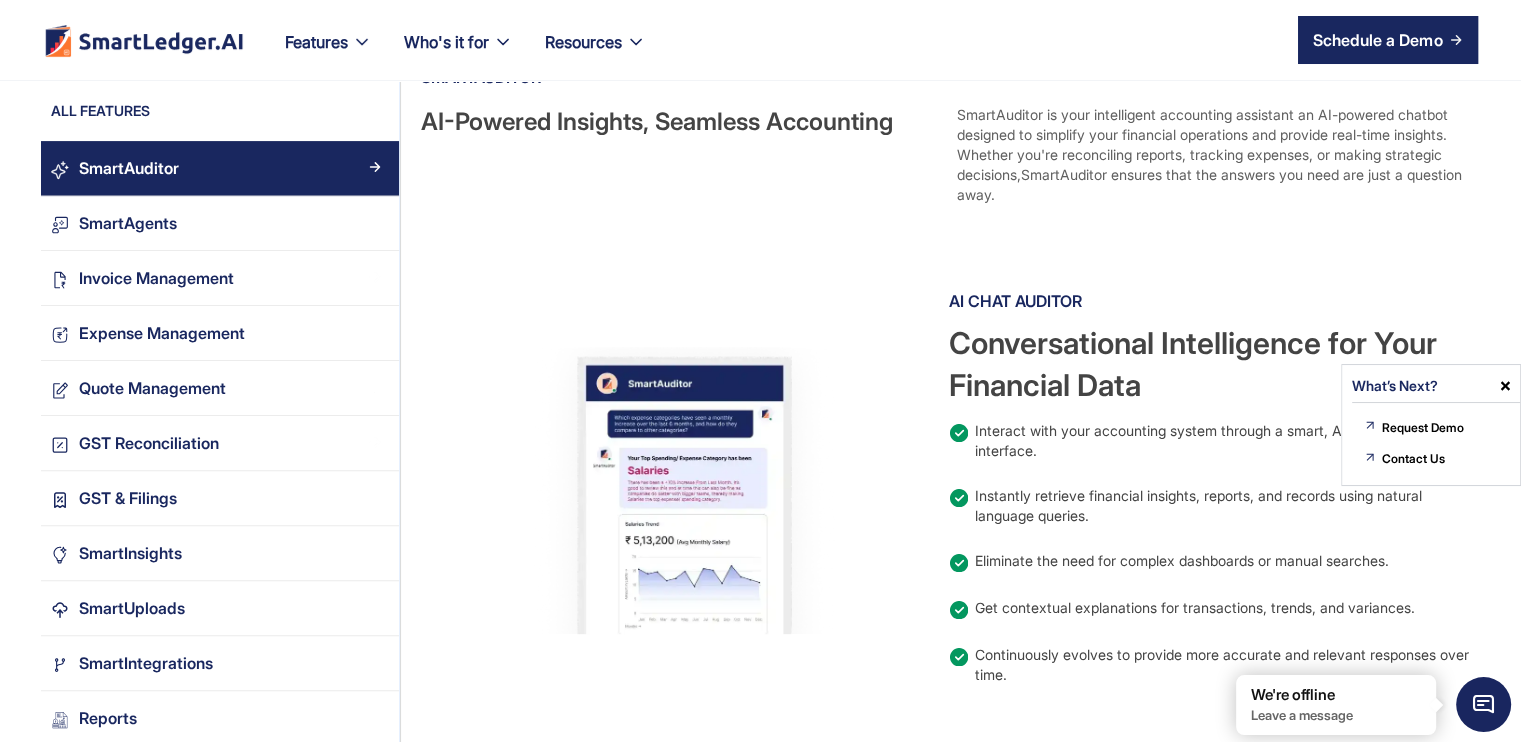 scroll, scrollTop: 0, scrollLeft: 0, axis: both 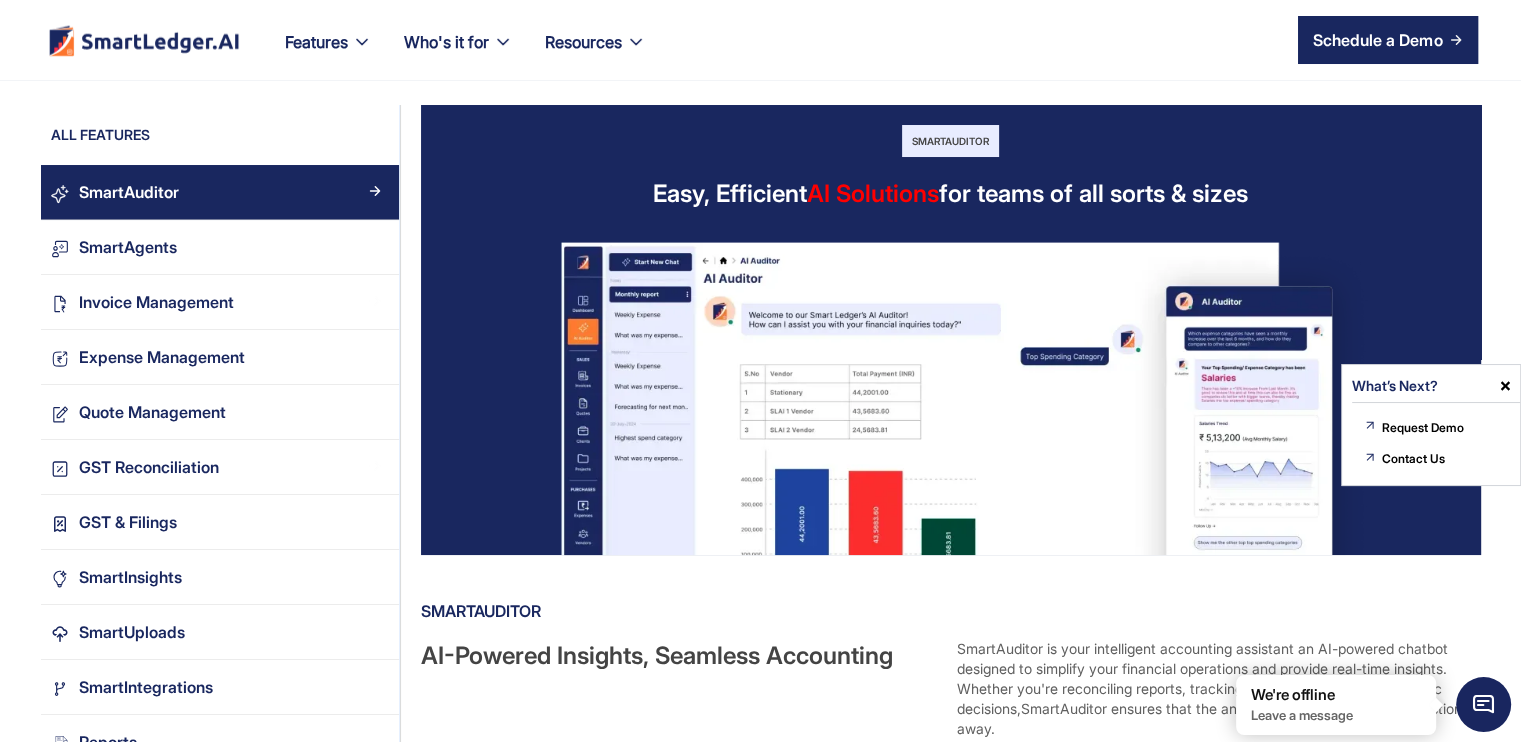 click at bounding box center [144, 40] 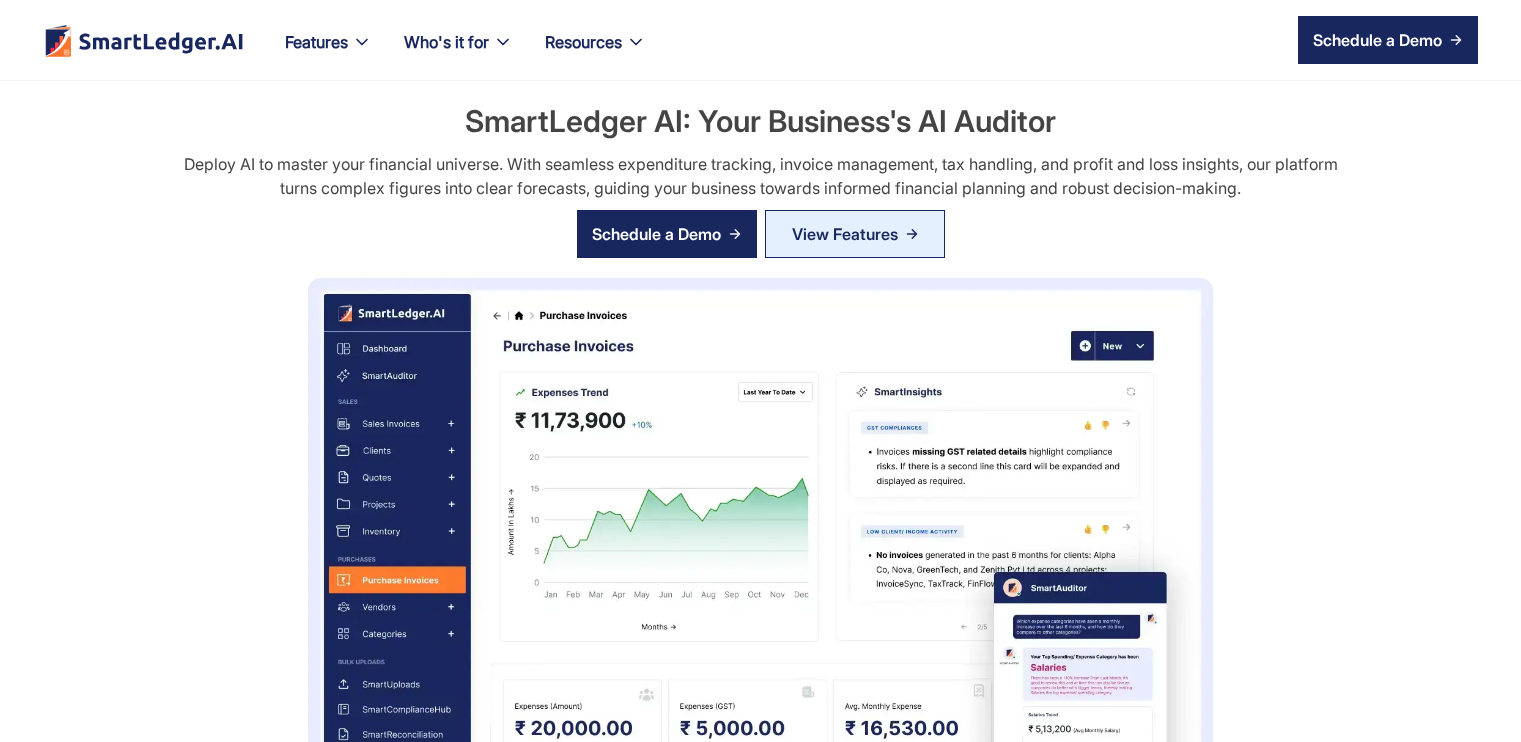 scroll, scrollTop: 450, scrollLeft: 0, axis: vertical 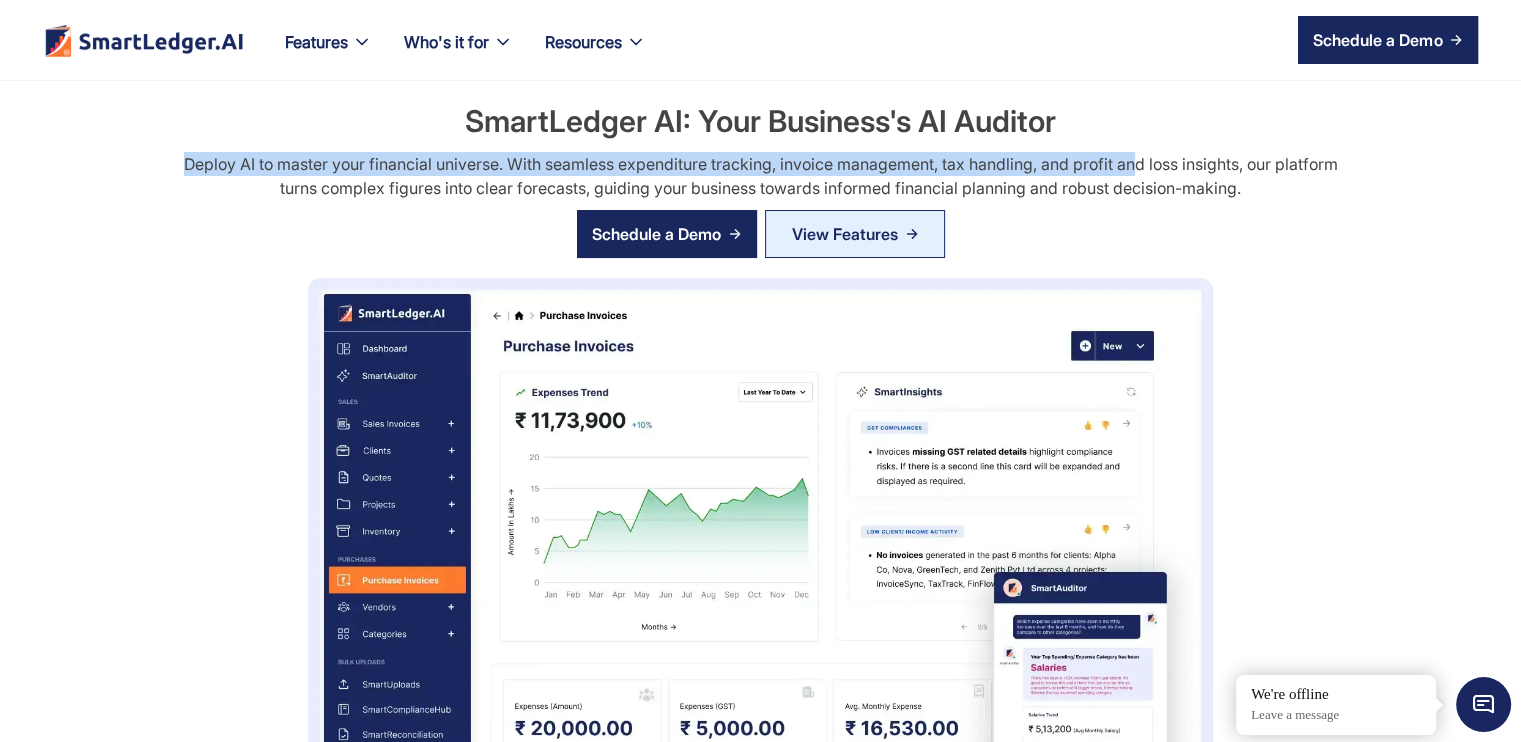 drag, startPoint x: 1132, startPoint y: 165, endPoint x: 1099, endPoint y: 115, distance: 59.908264 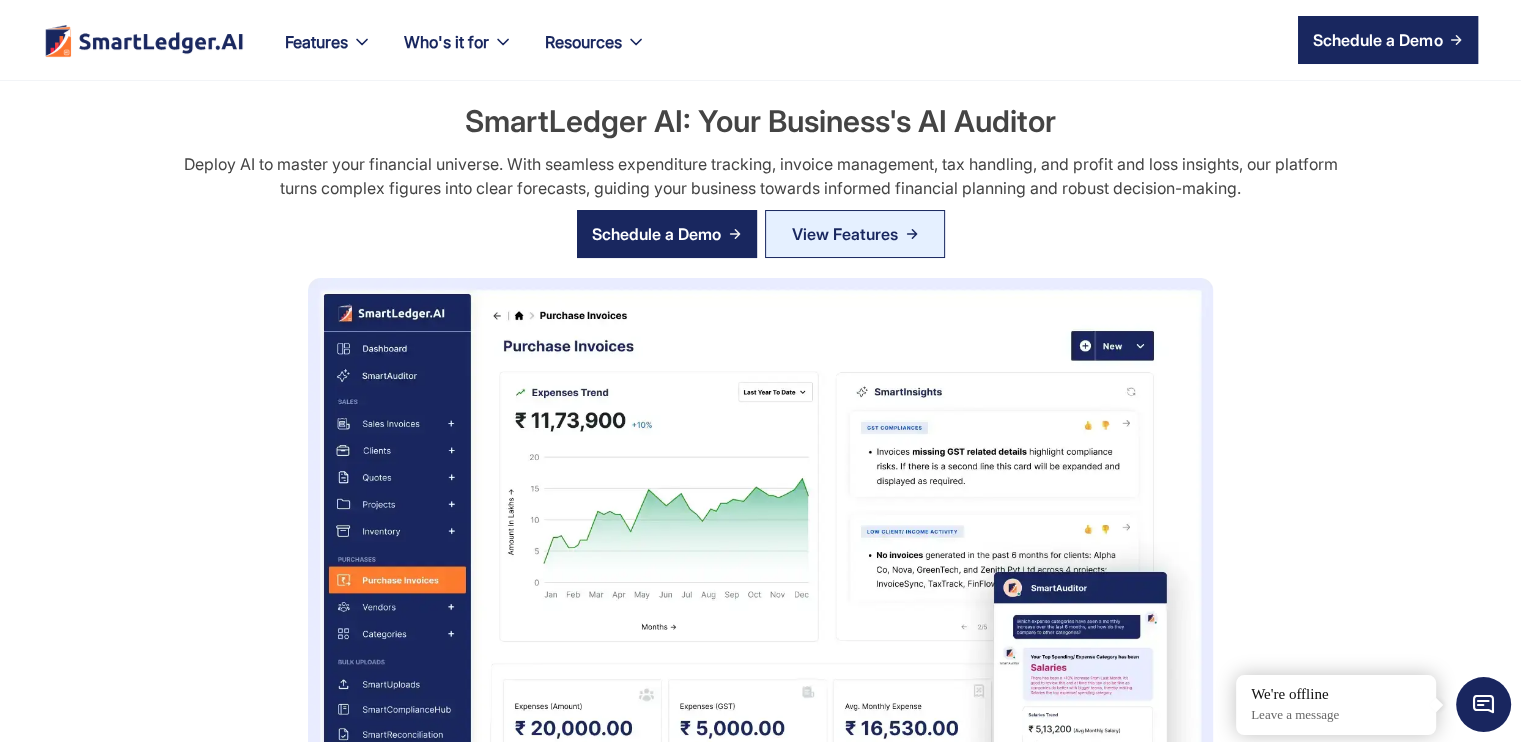 click on "SmartLedger AI: Your Business's AI Auditor" at bounding box center (760, 121) 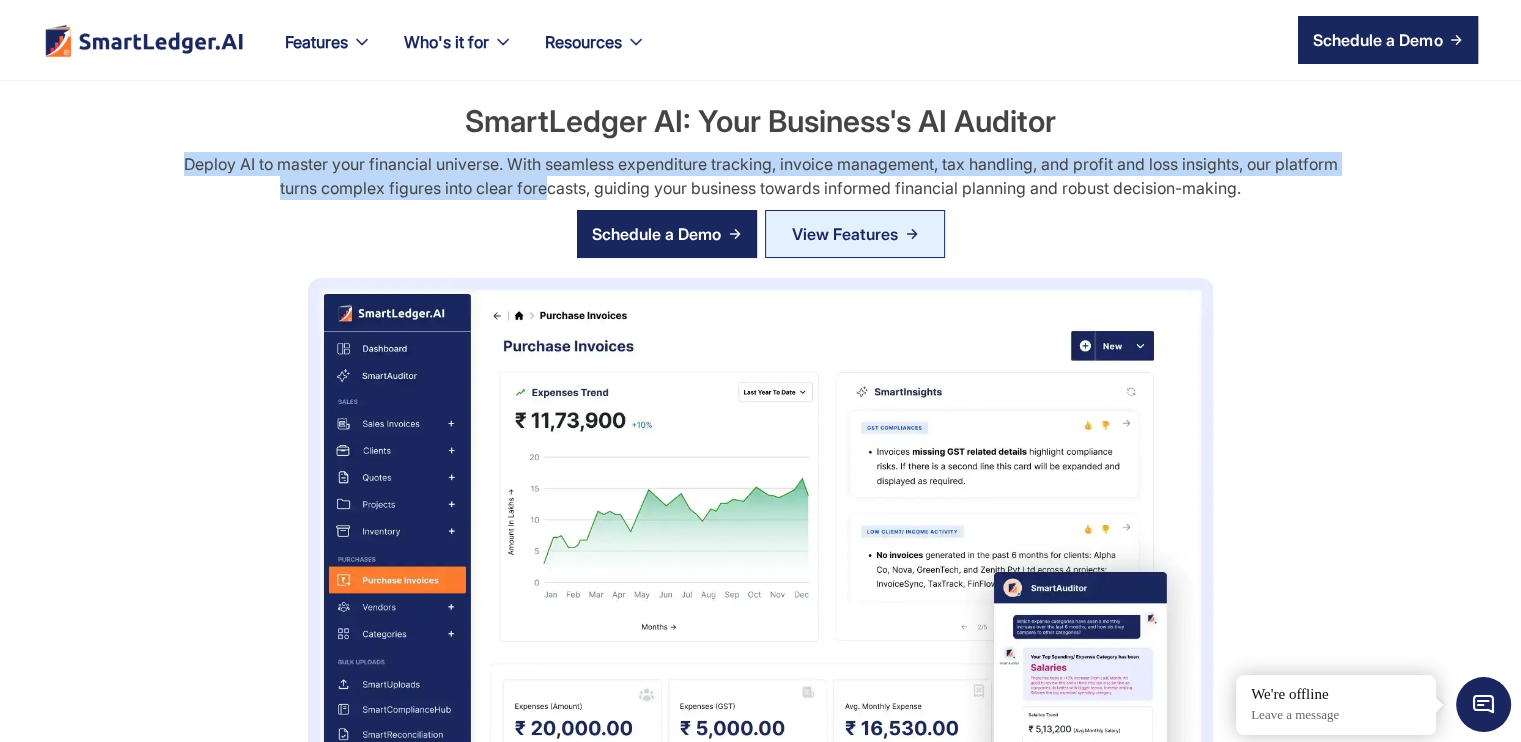 drag, startPoint x: 178, startPoint y: 163, endPoint x: 585, endPoint y: 187, distance: 407.707 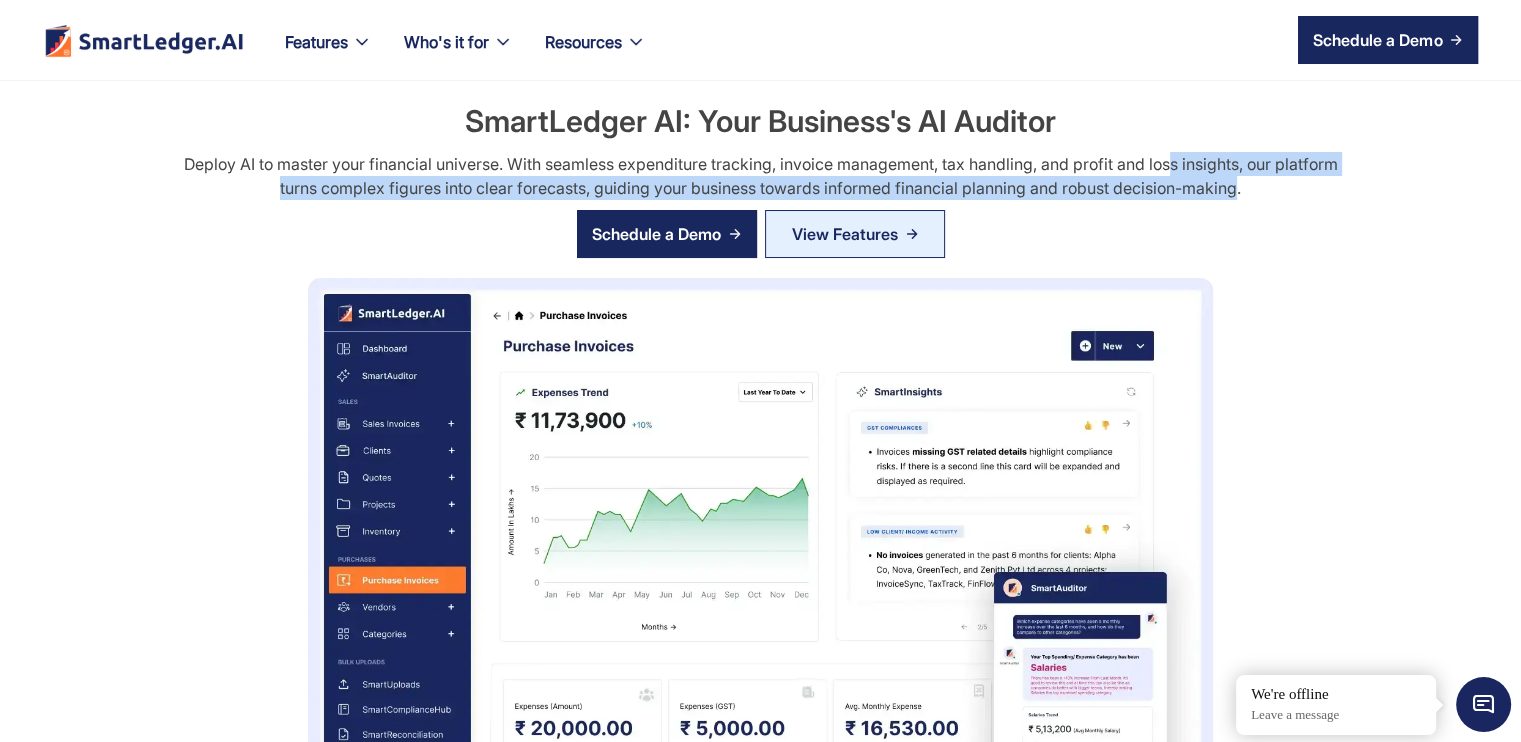 drag, startPoint x: 1238, startPoint y: 189, endPoint x: 1172, endPoint y: 159, distance: 72.498276 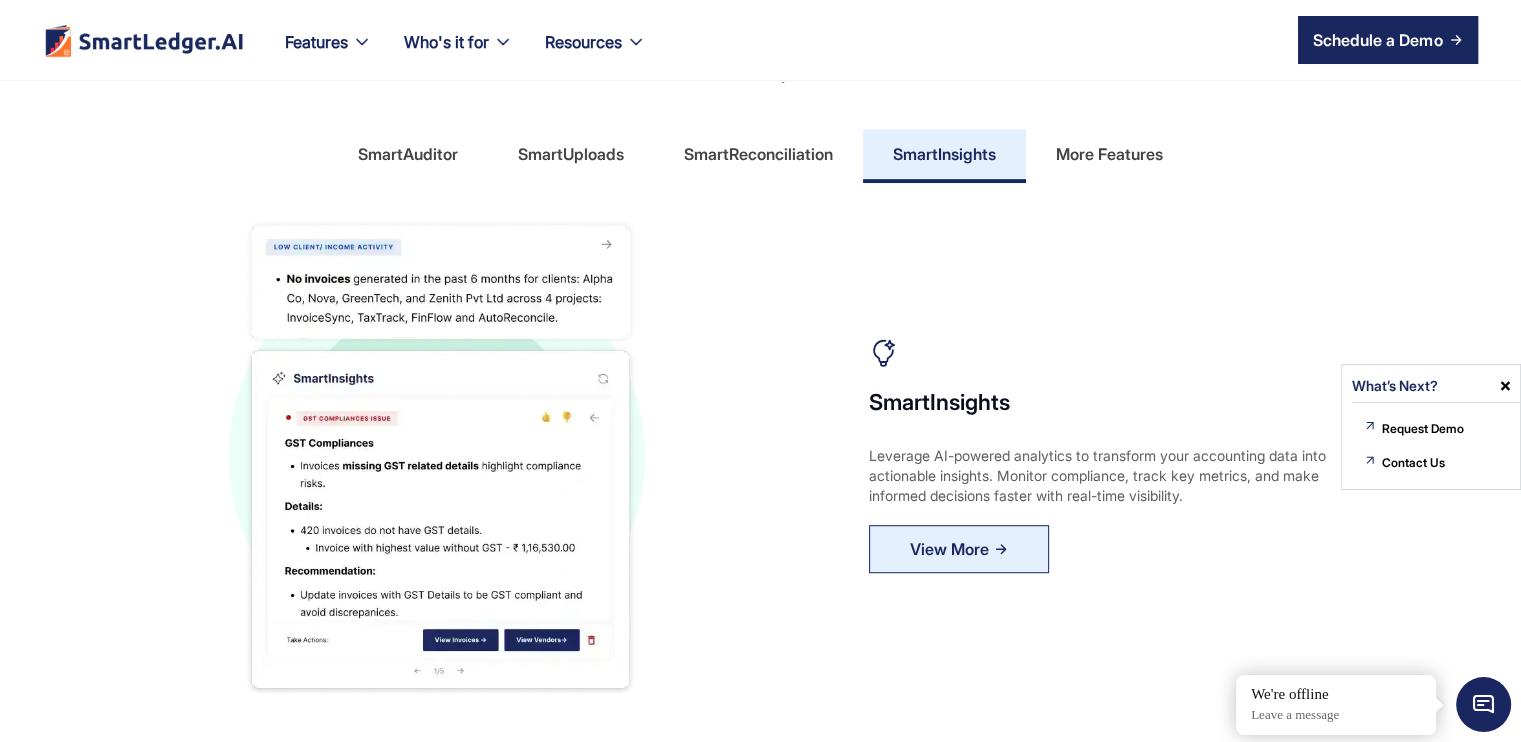 scroll, scrollTop: 1100, scrollLeft: 0, axis: vertical 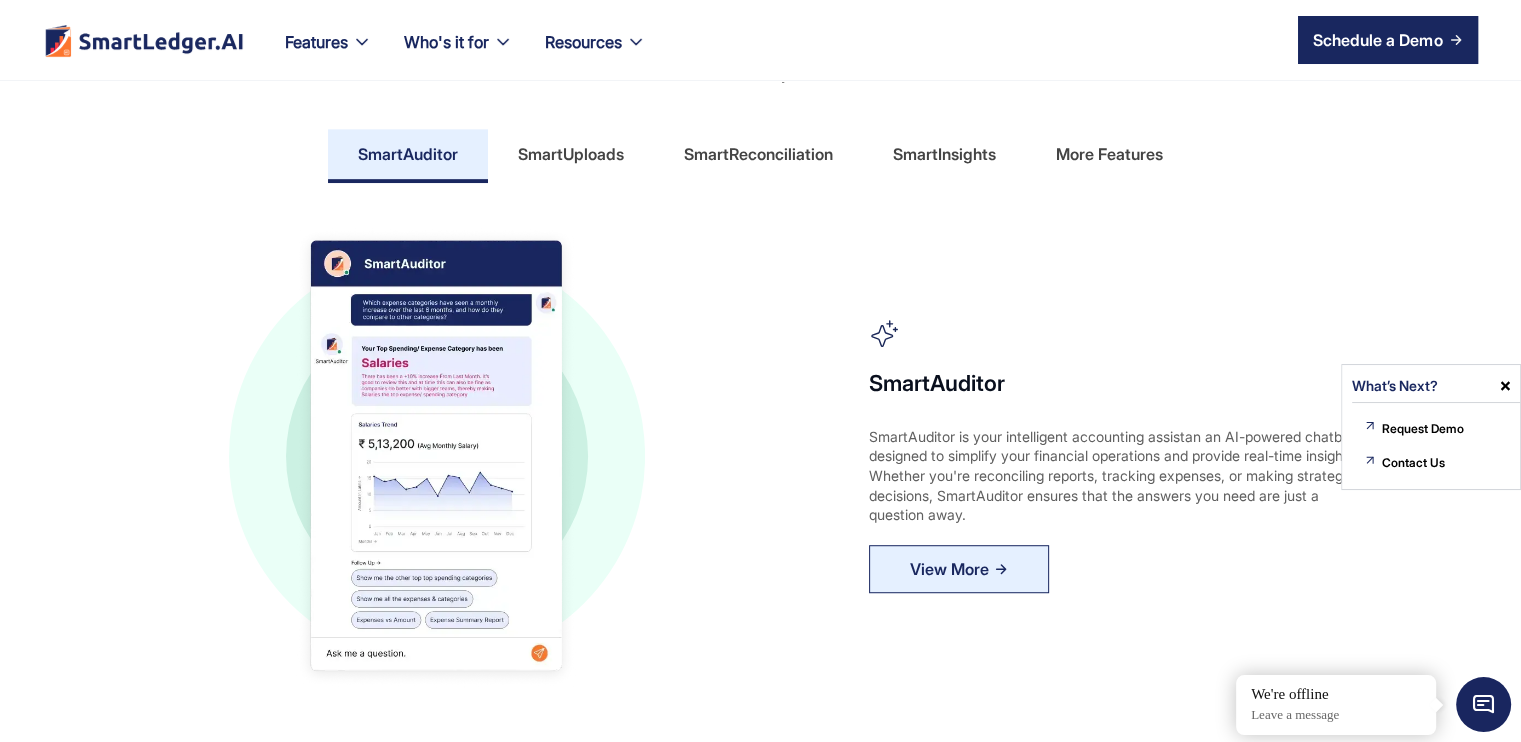 click on "SmartUploads" at bounding box center [571, 154] 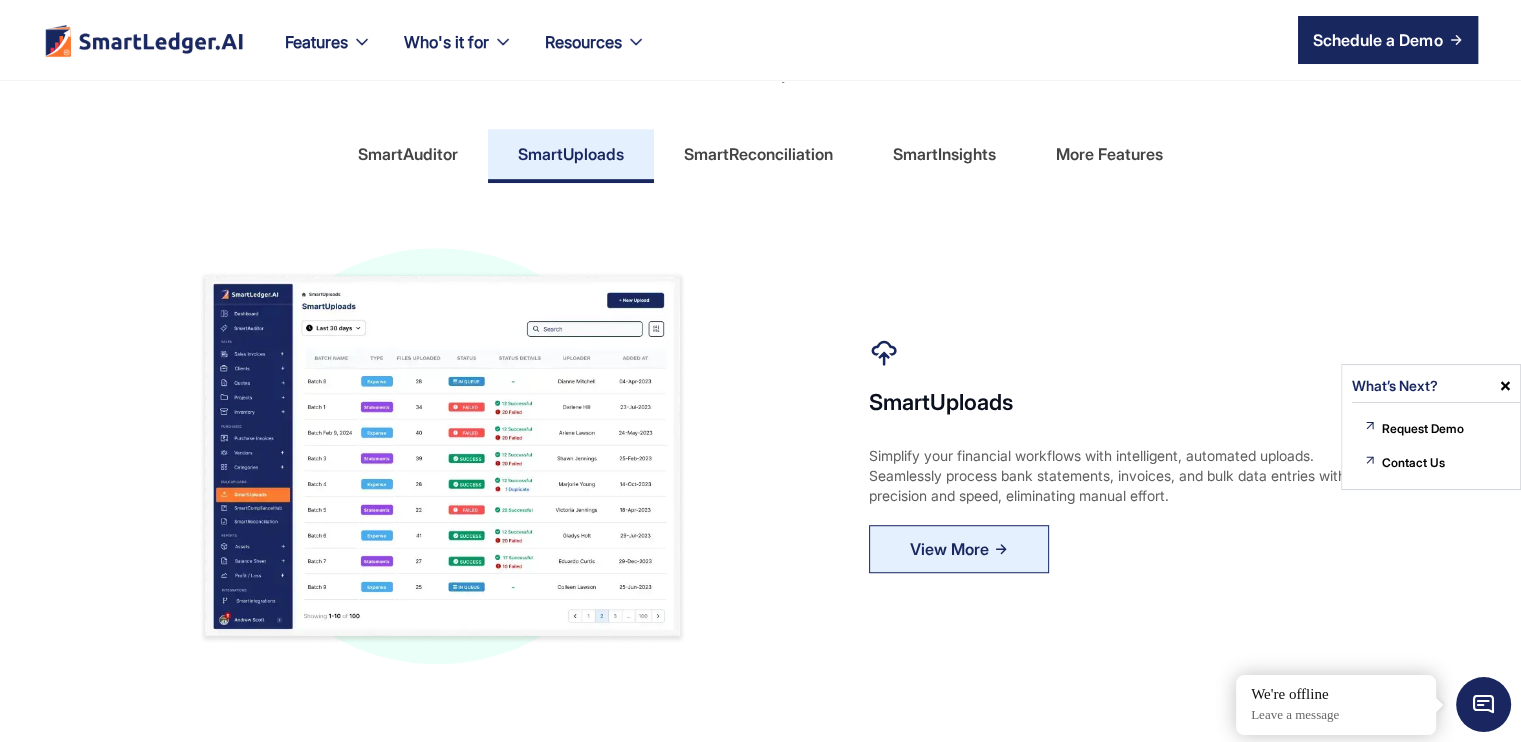 click on "SmartInsights" at bounding box center [944, 154] 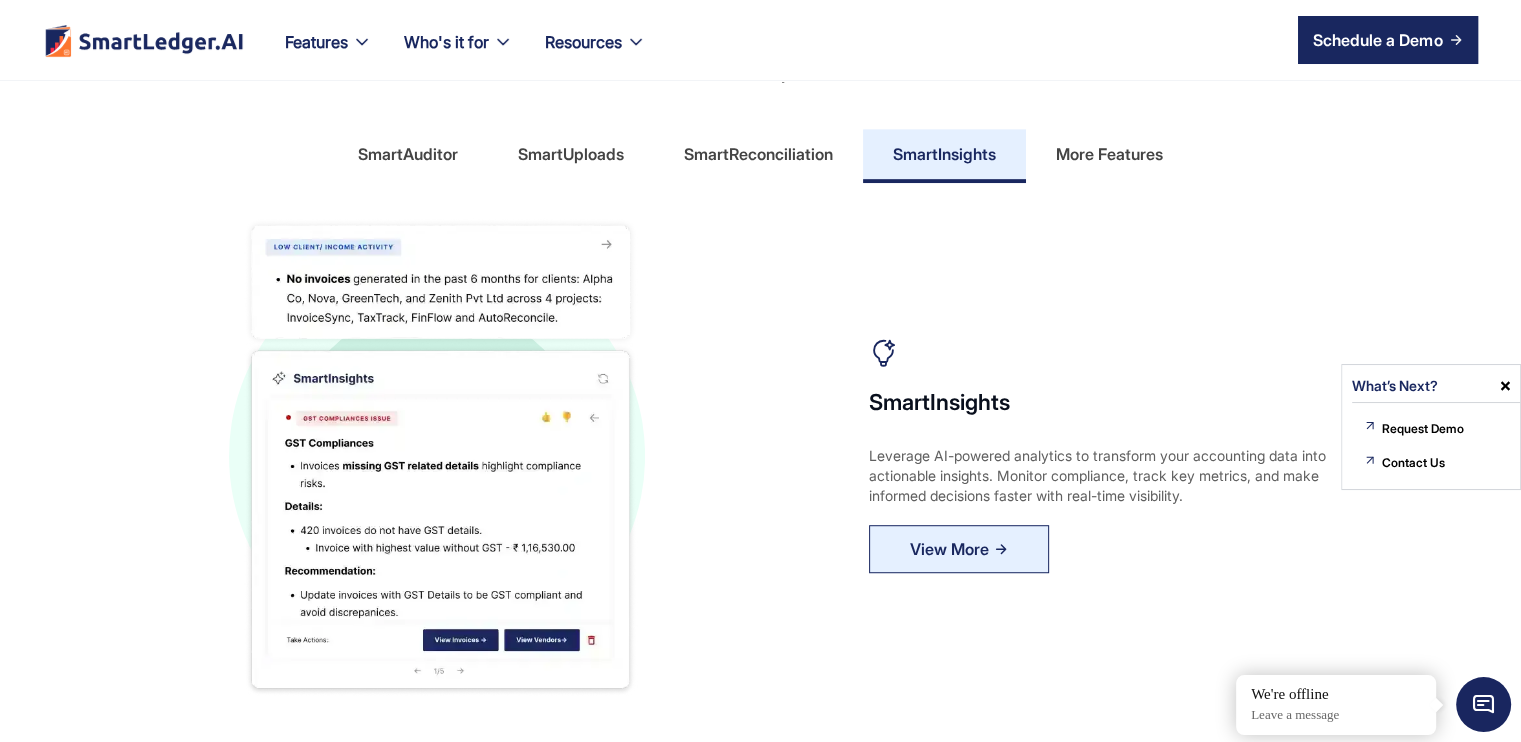 click on "More Features" at bounding box center [1109, 154] 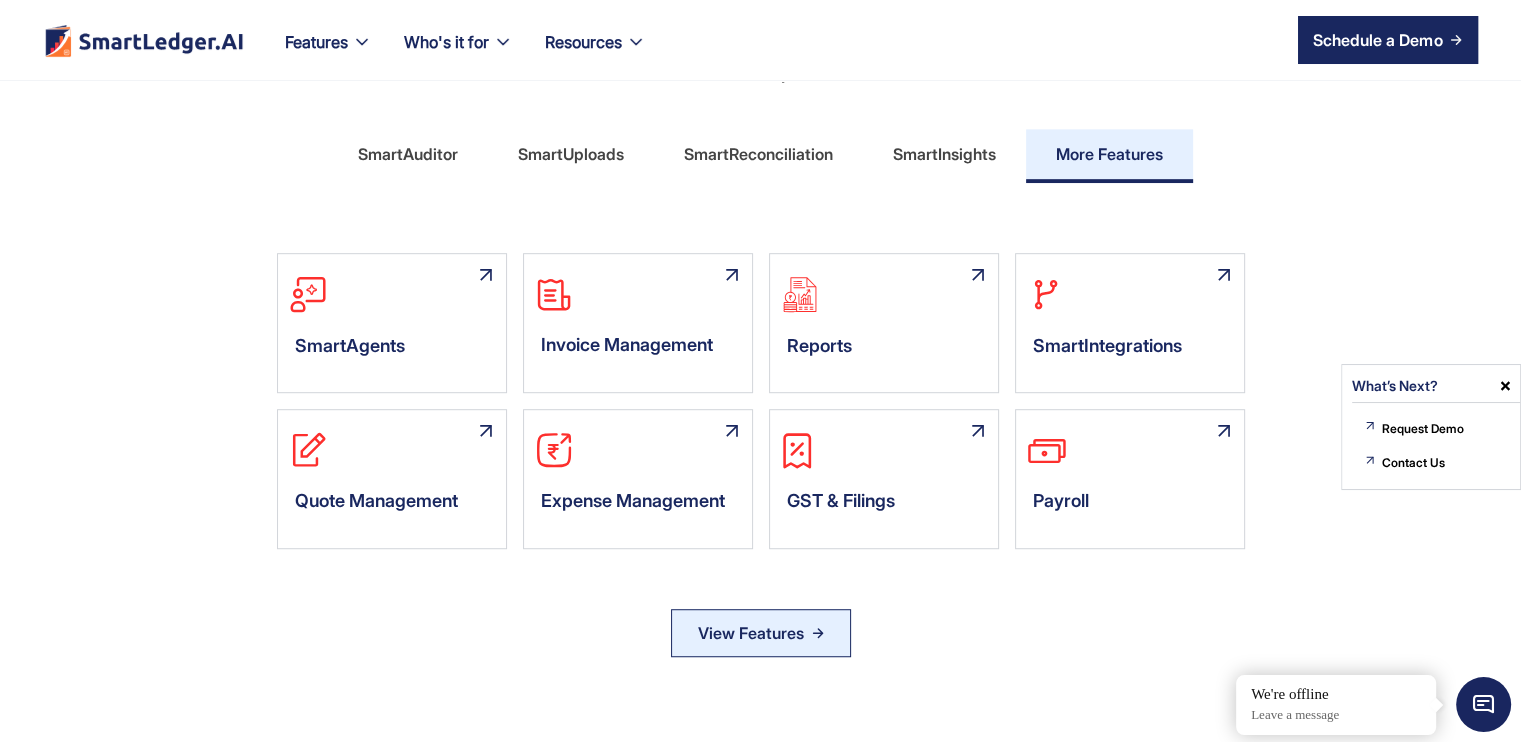 click on "SmartReconciliation" at bounding box center [758, 154] 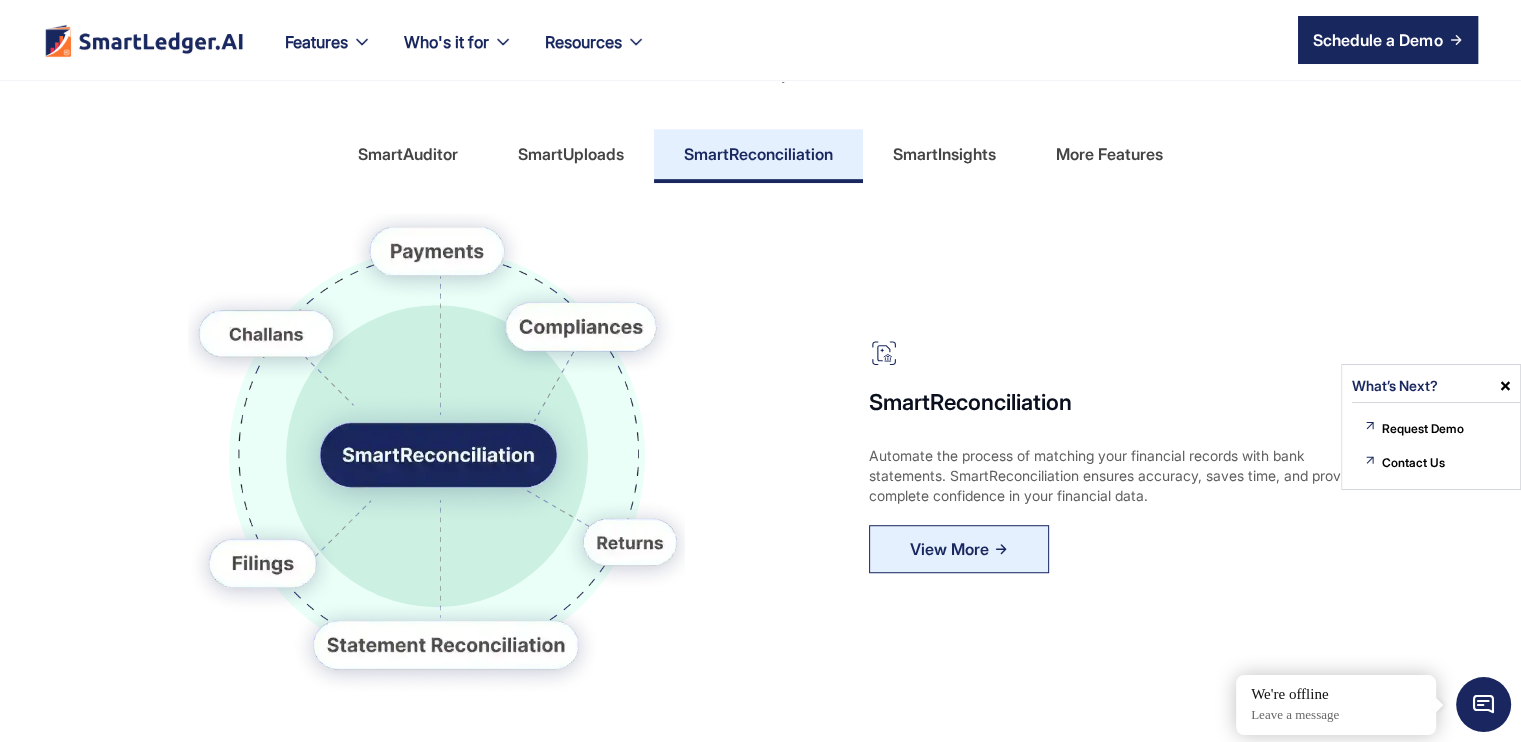 click on "SmartUploads" at bounding box center (571, 154) 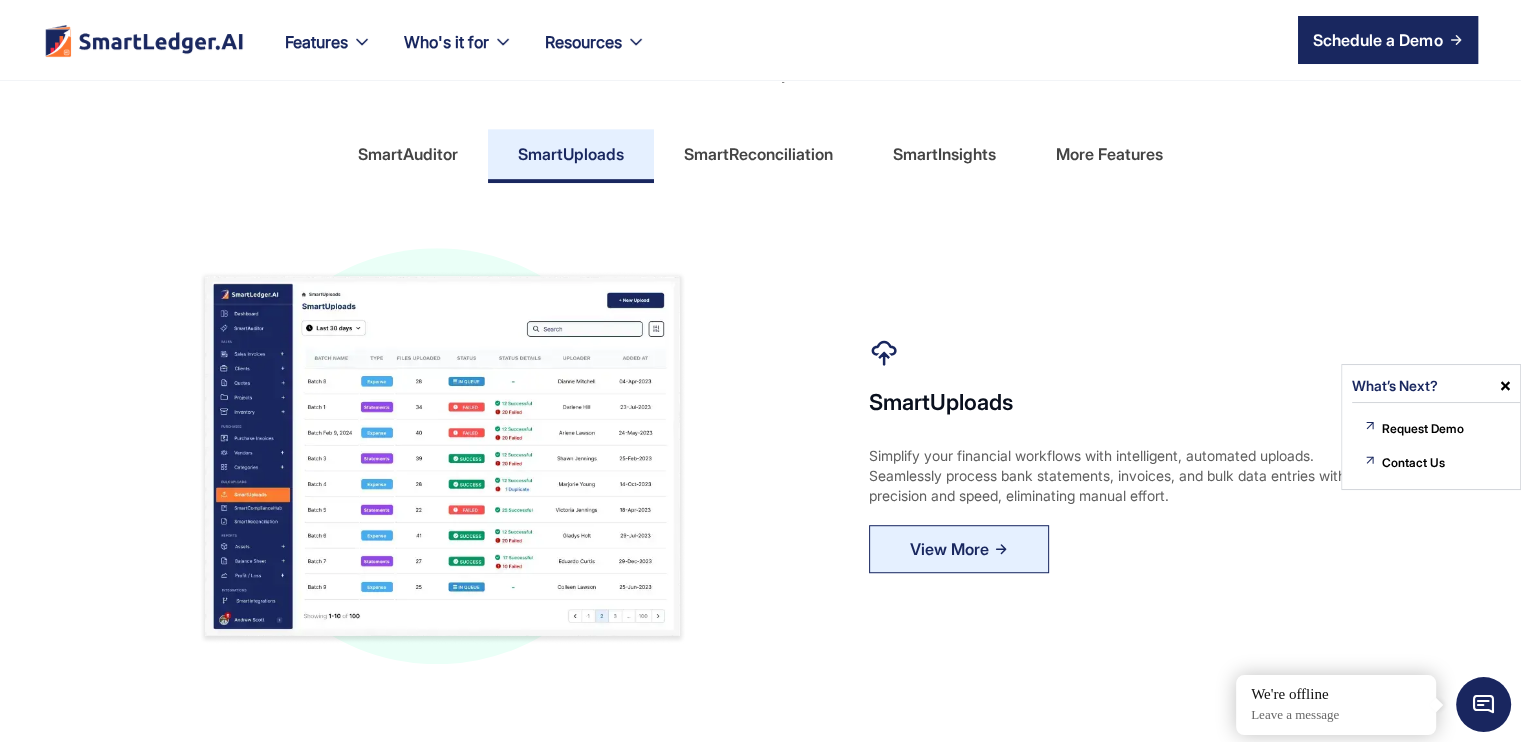 click on "SmartAuditor" at bounding box center (408, 154) 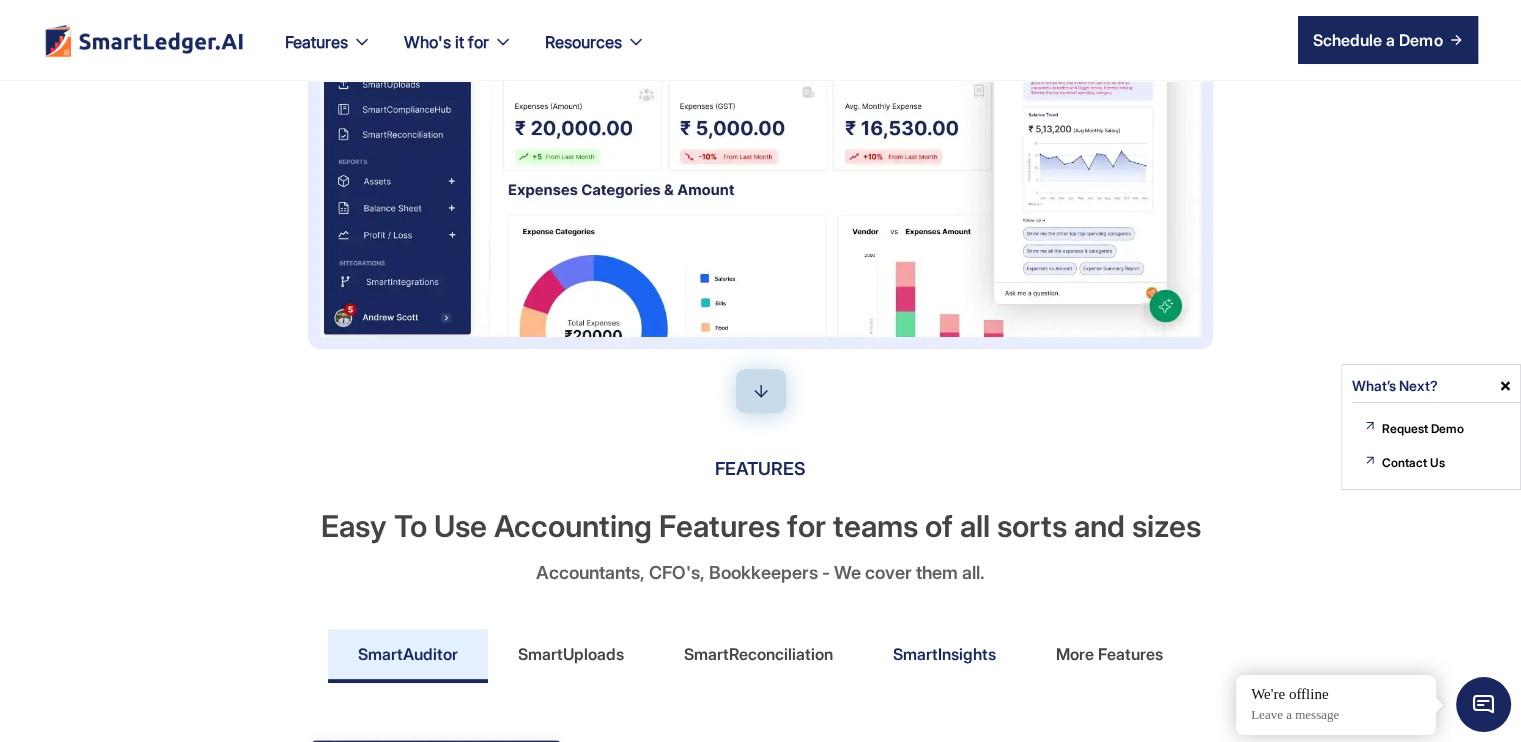 scroll, scrollTop: 400, scrollLeft: 0, axis: vertical 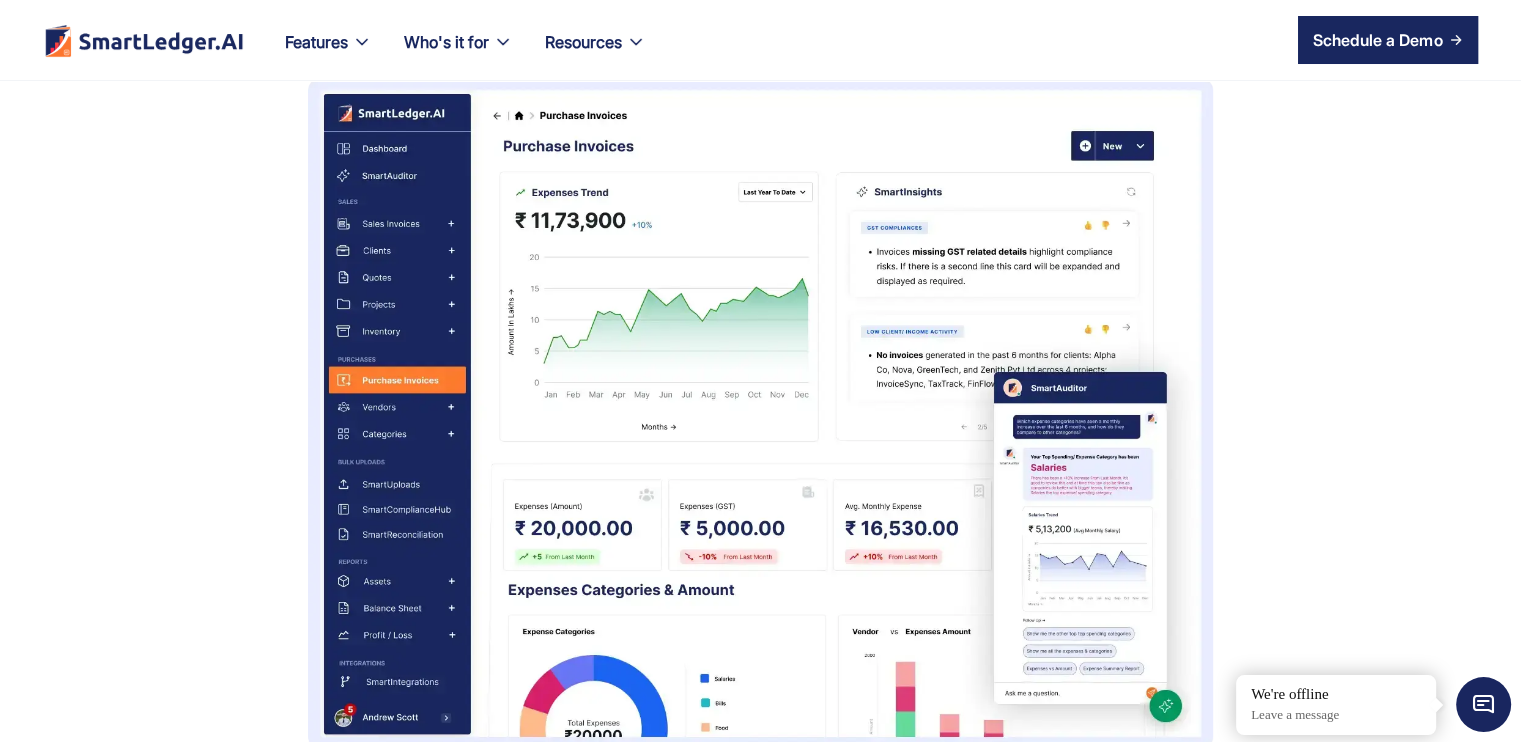 click on "SmartLedger AI: Your Business's AI Auditor Deploy AI to master your financial universe. With seamless expenditure tracking, invoice management, tax handling, and profit and loss insights, our platform turns complex figures into clear forecasts, guiding your business towards informed financial planning and robust decision-making. Schedule a Demo View Features" at bounding box center (761, 324) 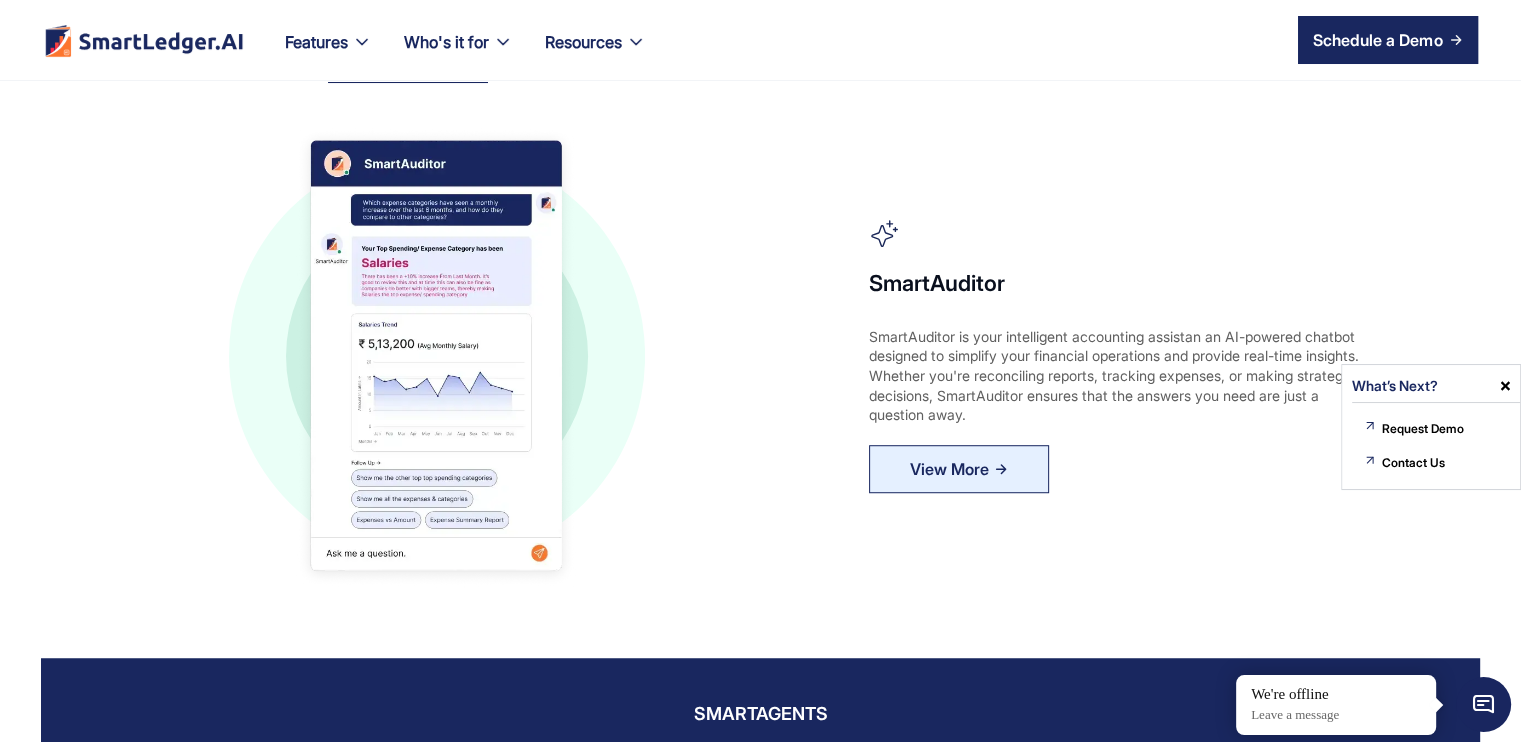 click at bounding box center [436, 355] 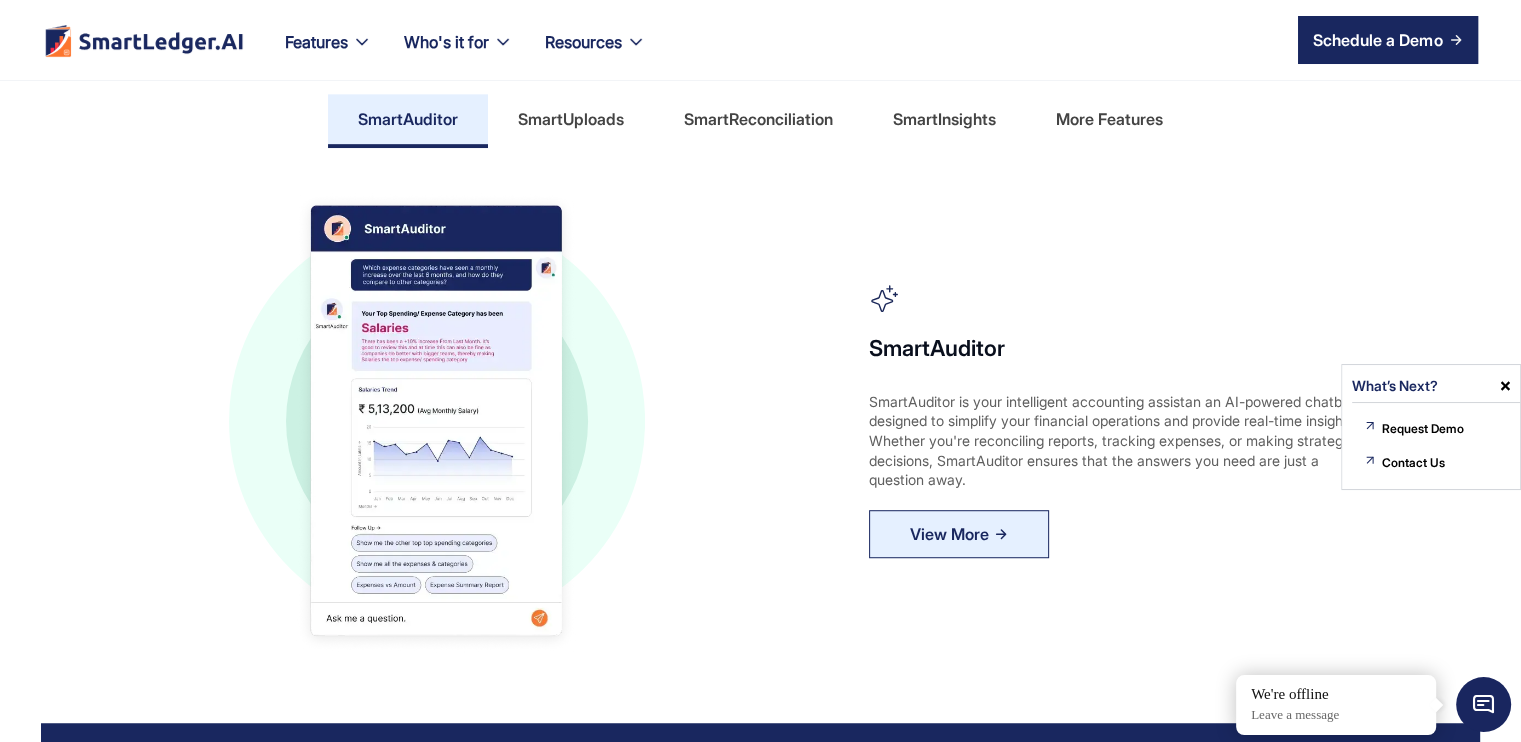 scroll, scrollTop: 1100, scrollLeft: 0, axis: vertical 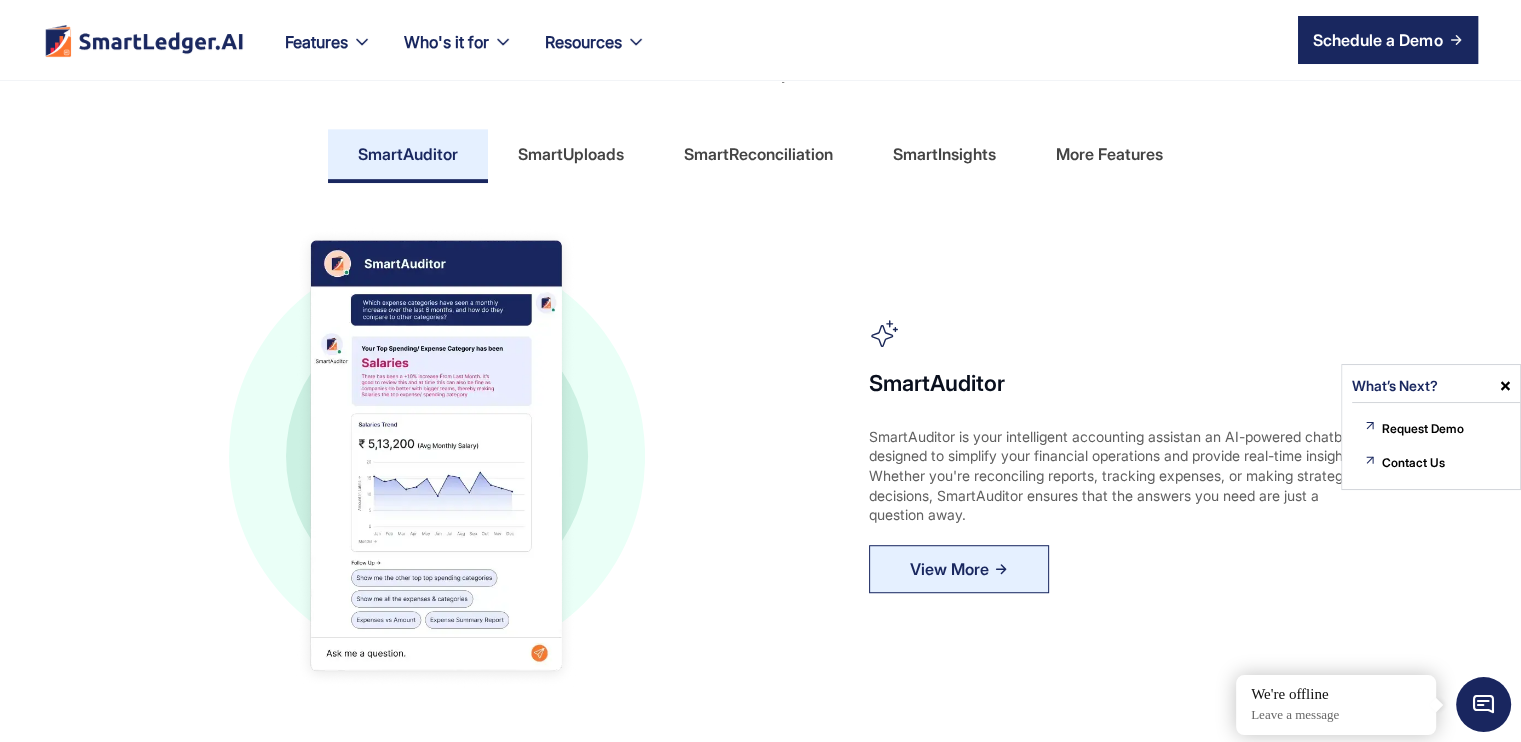 click on "SmartUploads" at bounding box center [571, 154] 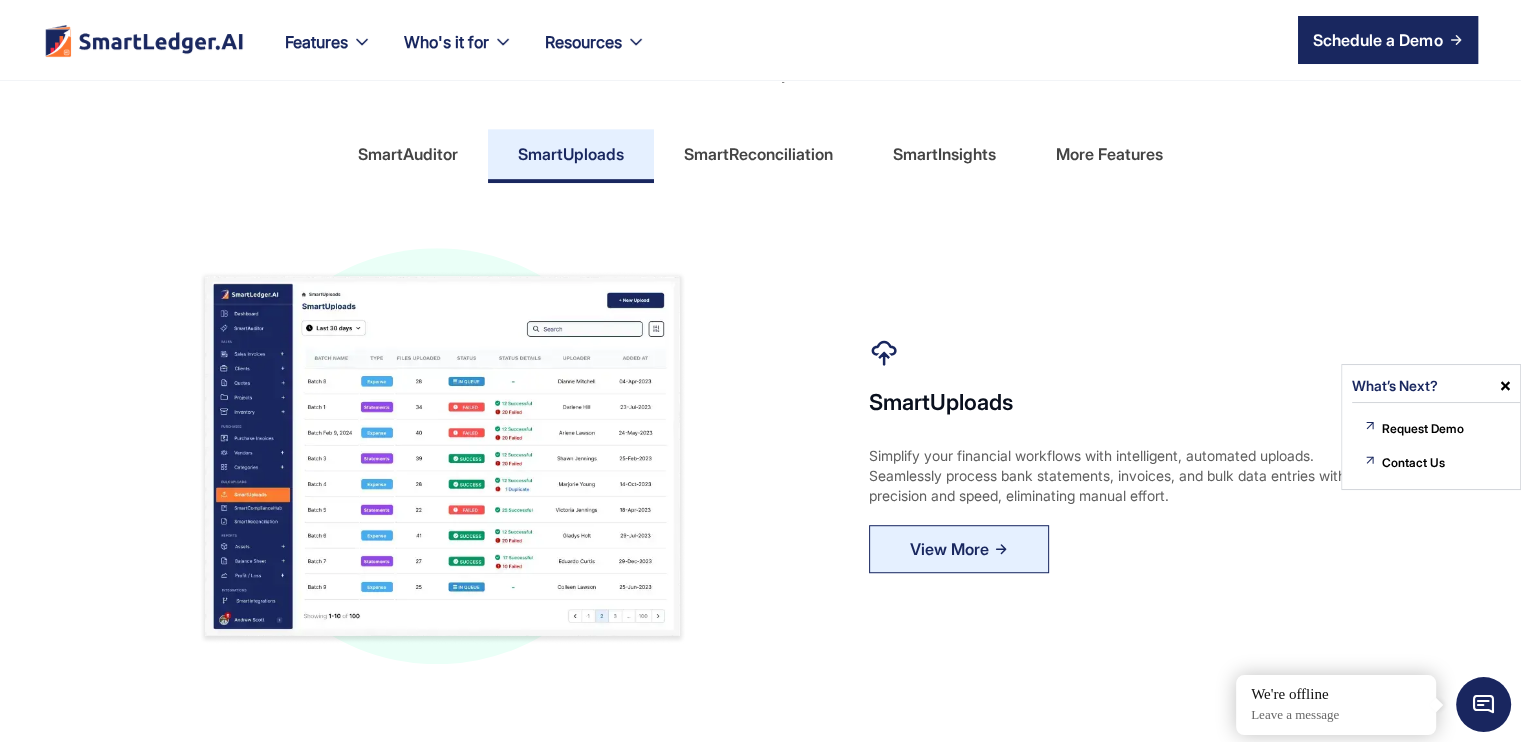 click on "SmartReconciliation" at bounding box center [758, 154] 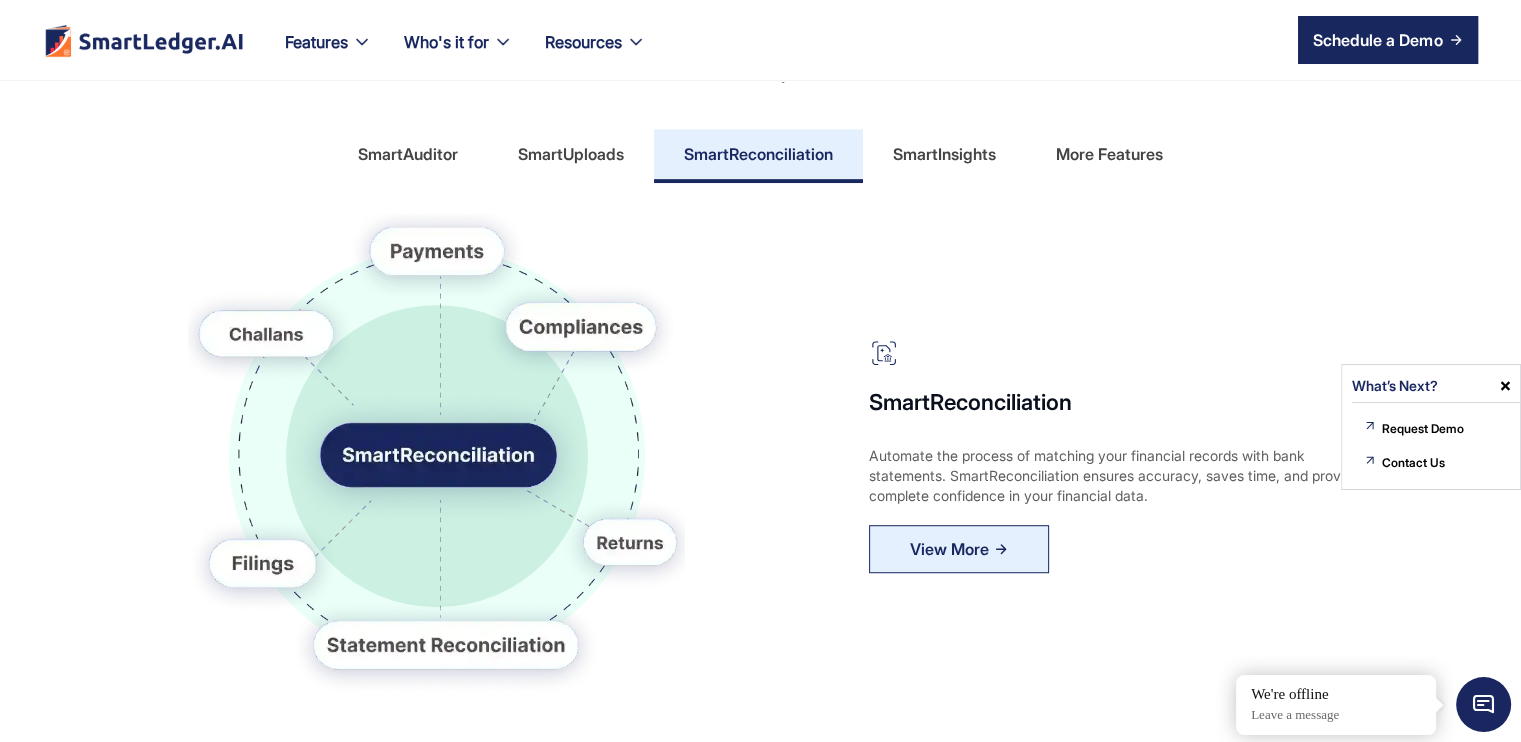 click on "SmartInsights" at bounding box center [944, 154] 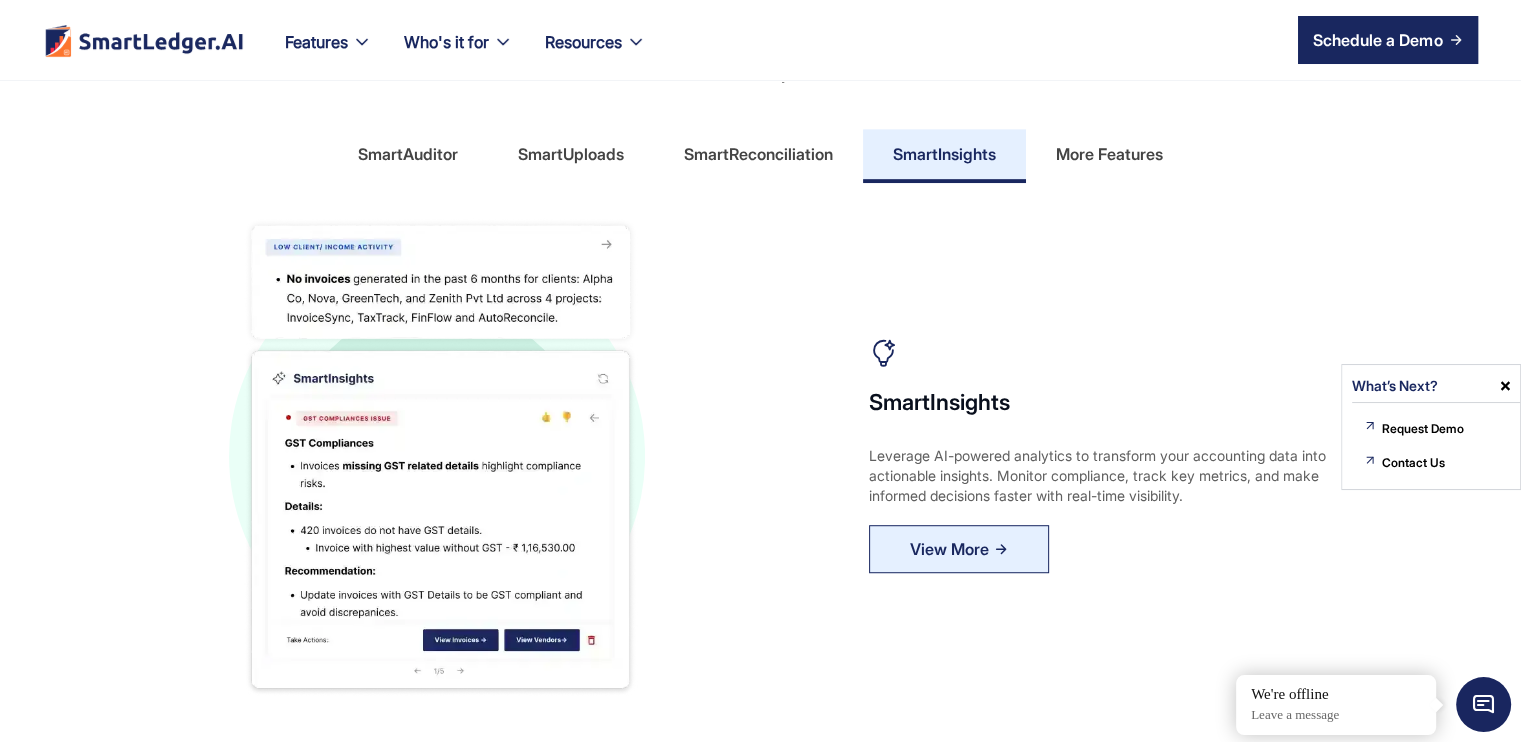 click on "More Features" at bounding box center (1109, 154) 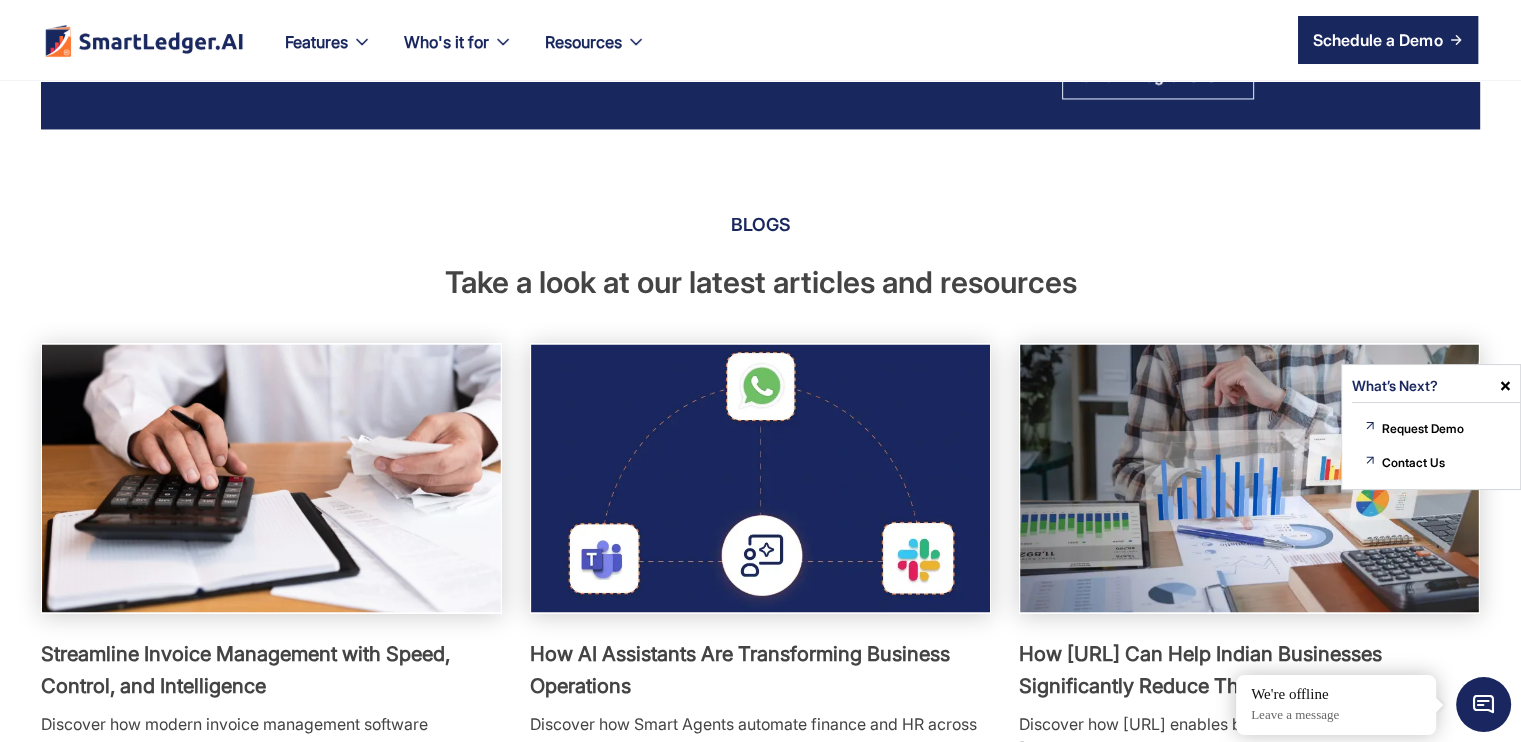 scroll, scrollTop: 3000, scrollLeft: 0, axis: vertical 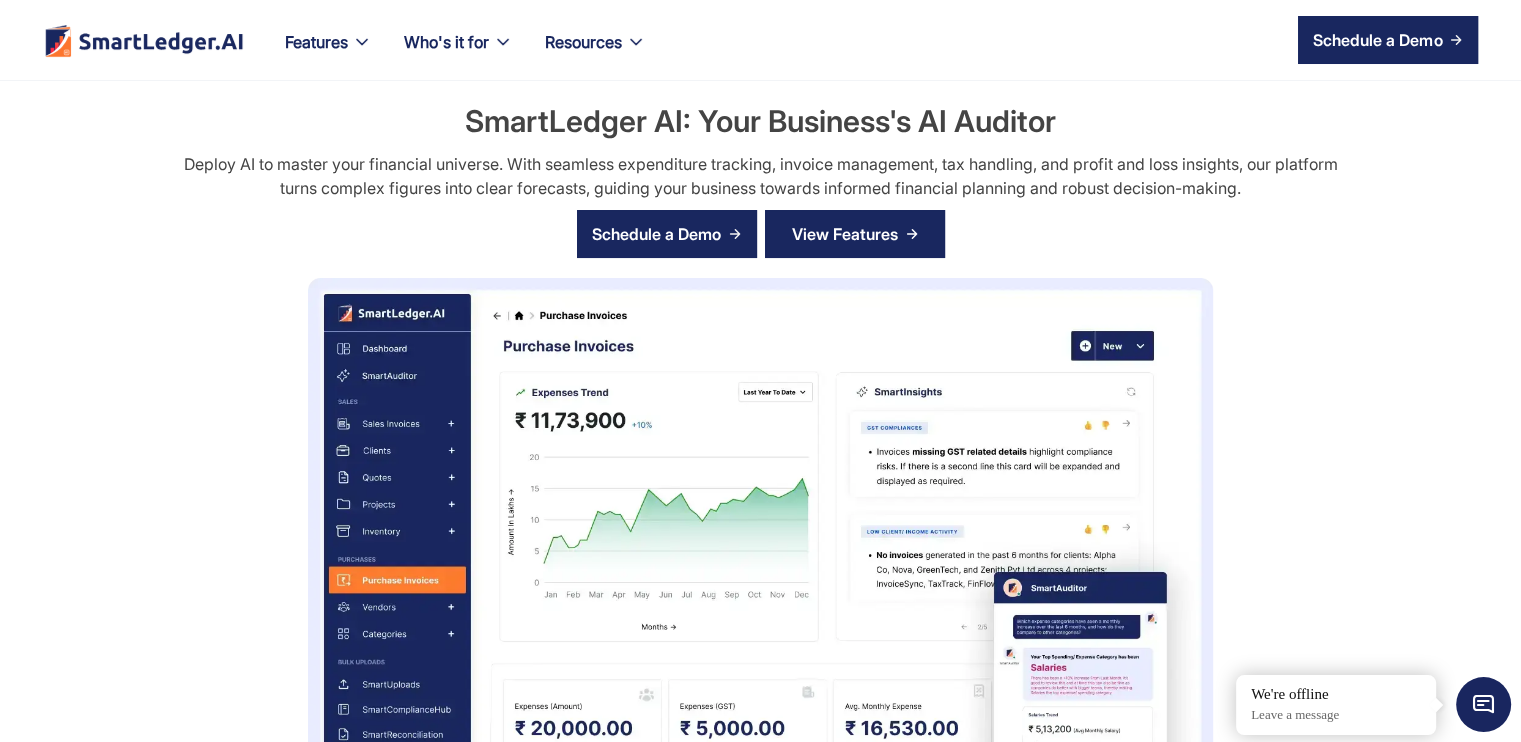 click on "View Features" at bounding box center (845, 234) 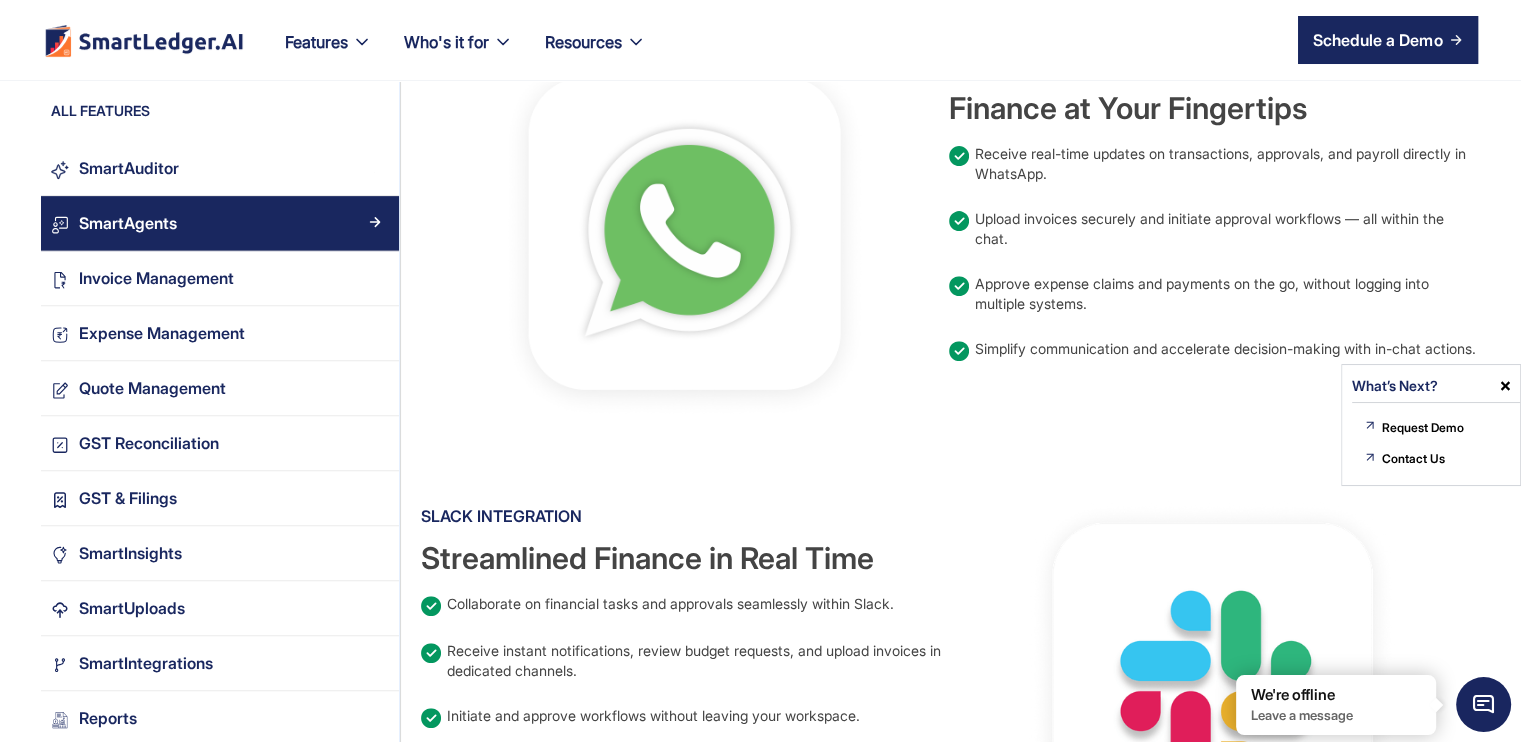 scroll, scrollTop: 400, scrollLeft: 0, axis: vertical 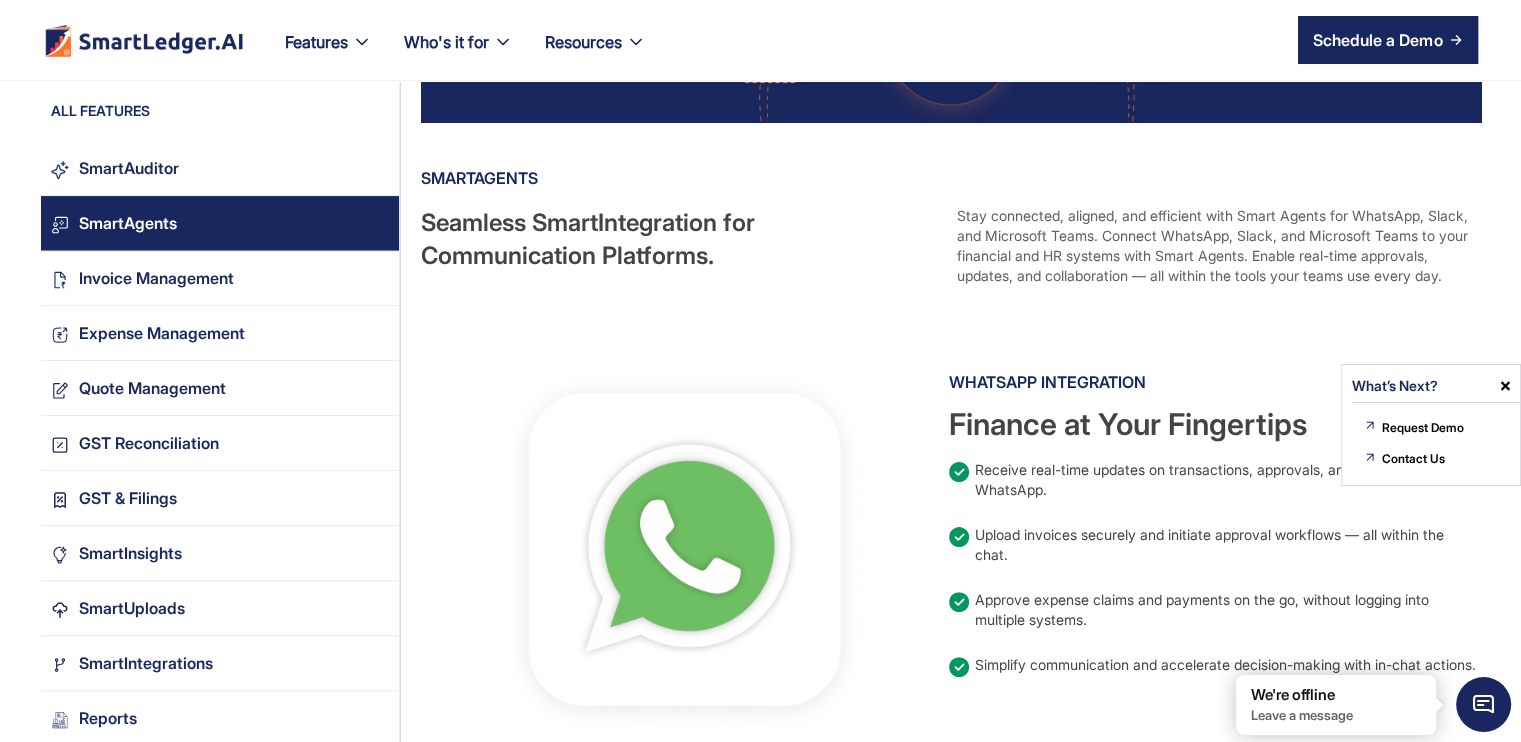 click on "SmartAgents" at bounding box center (220, 223) 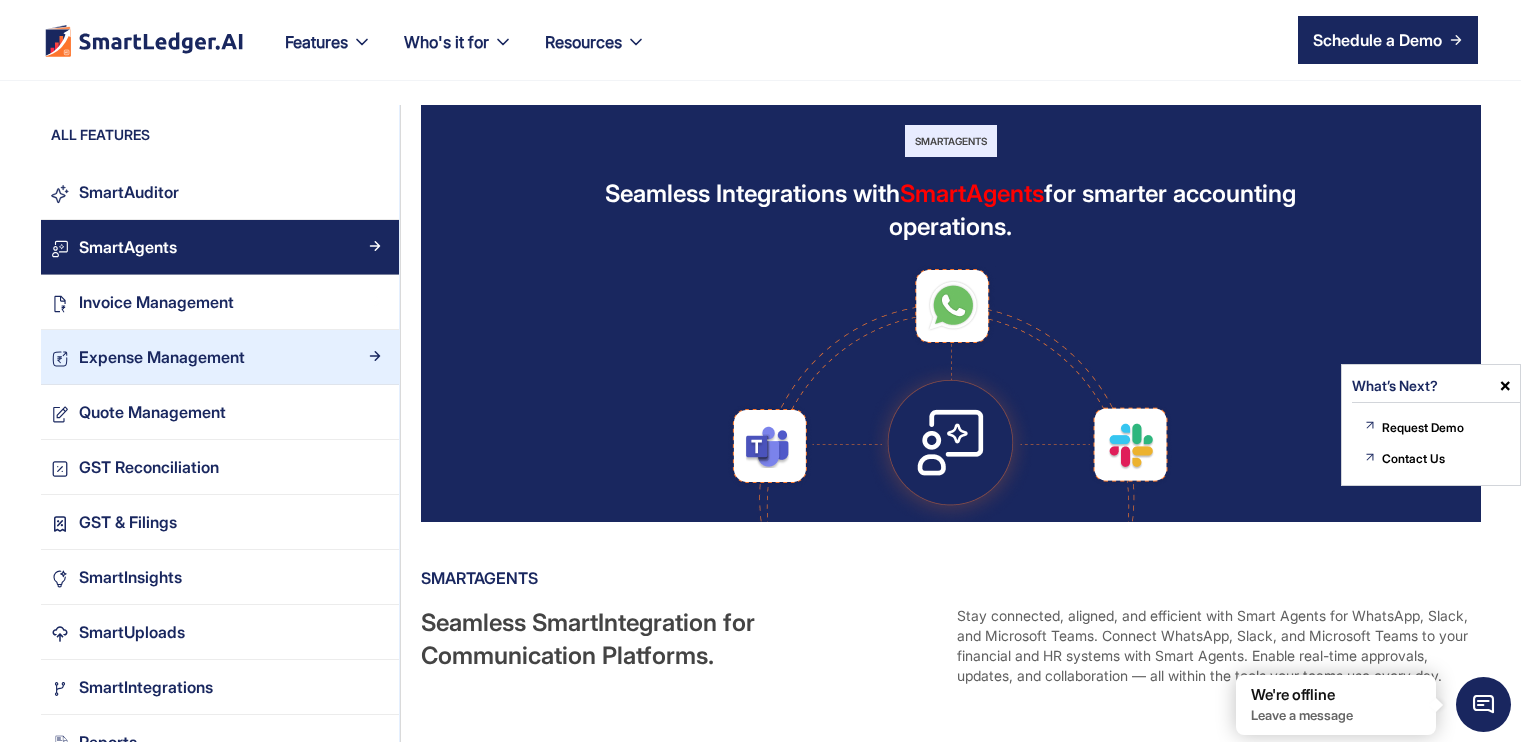 scroll, scrollTop: 0, scrollLeft: 0, axis: both 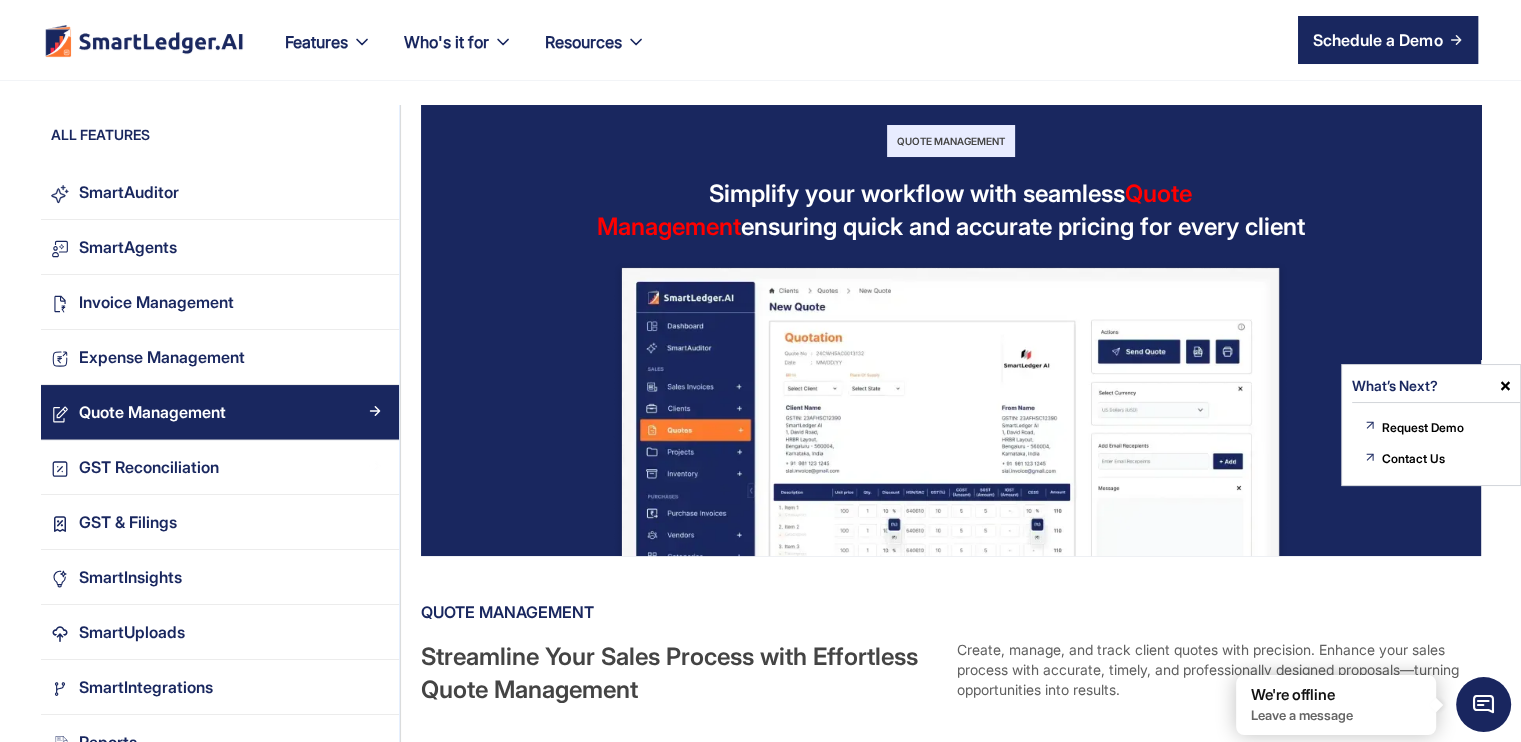 click at bounding box center (951, 404) 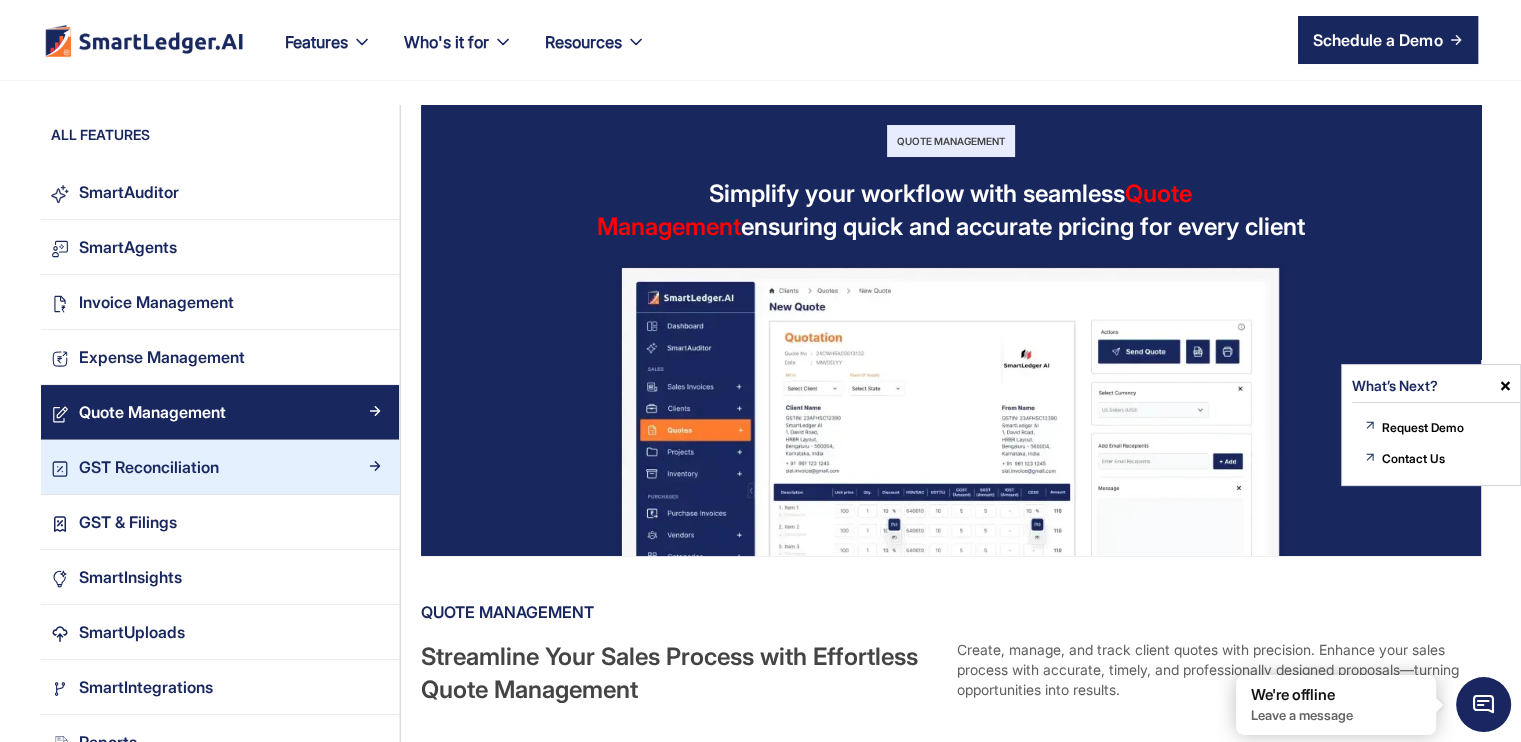click on "GST Reconciliation" at bounding box center (220, 467) 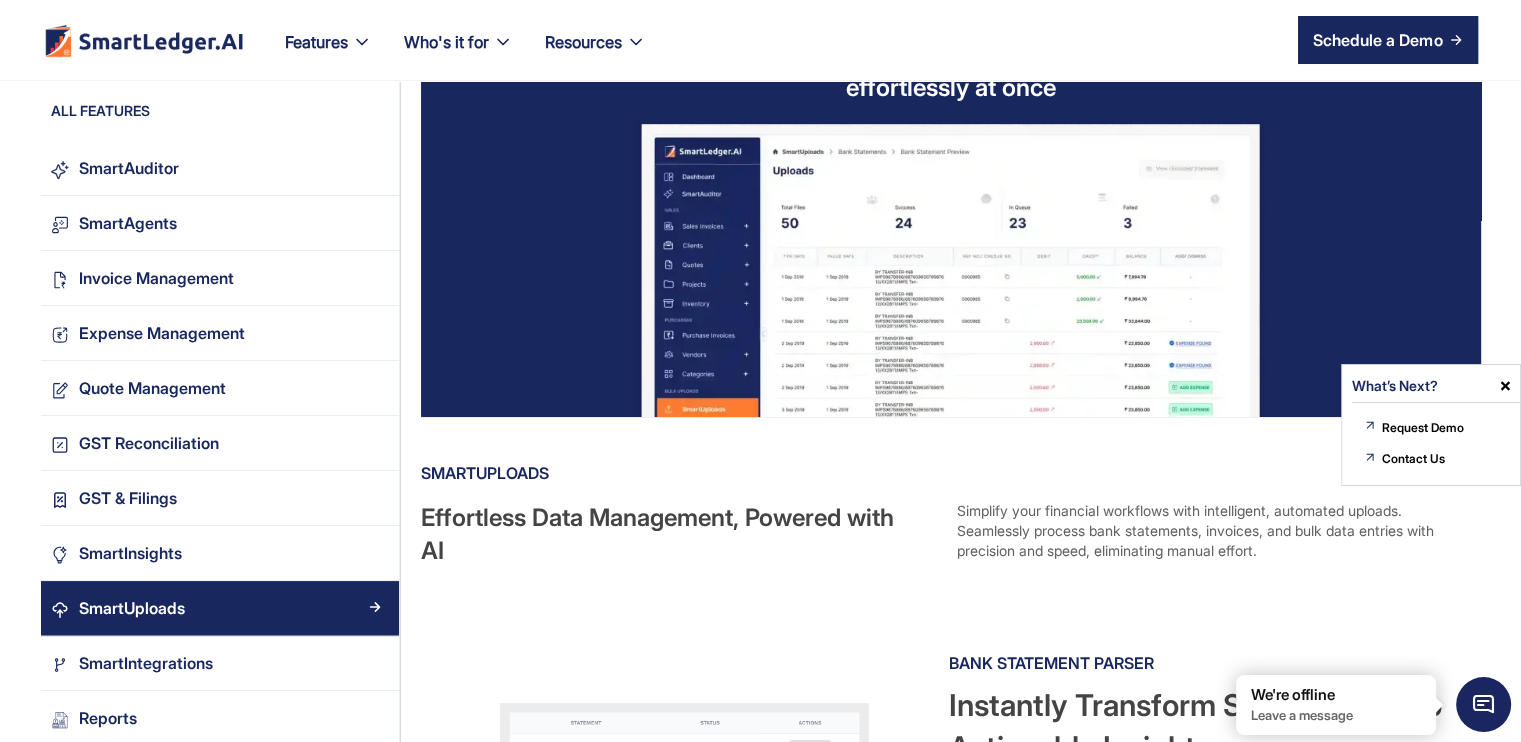 scroll, scrollTop: 100, scrollLeft: 0, axis: vertical 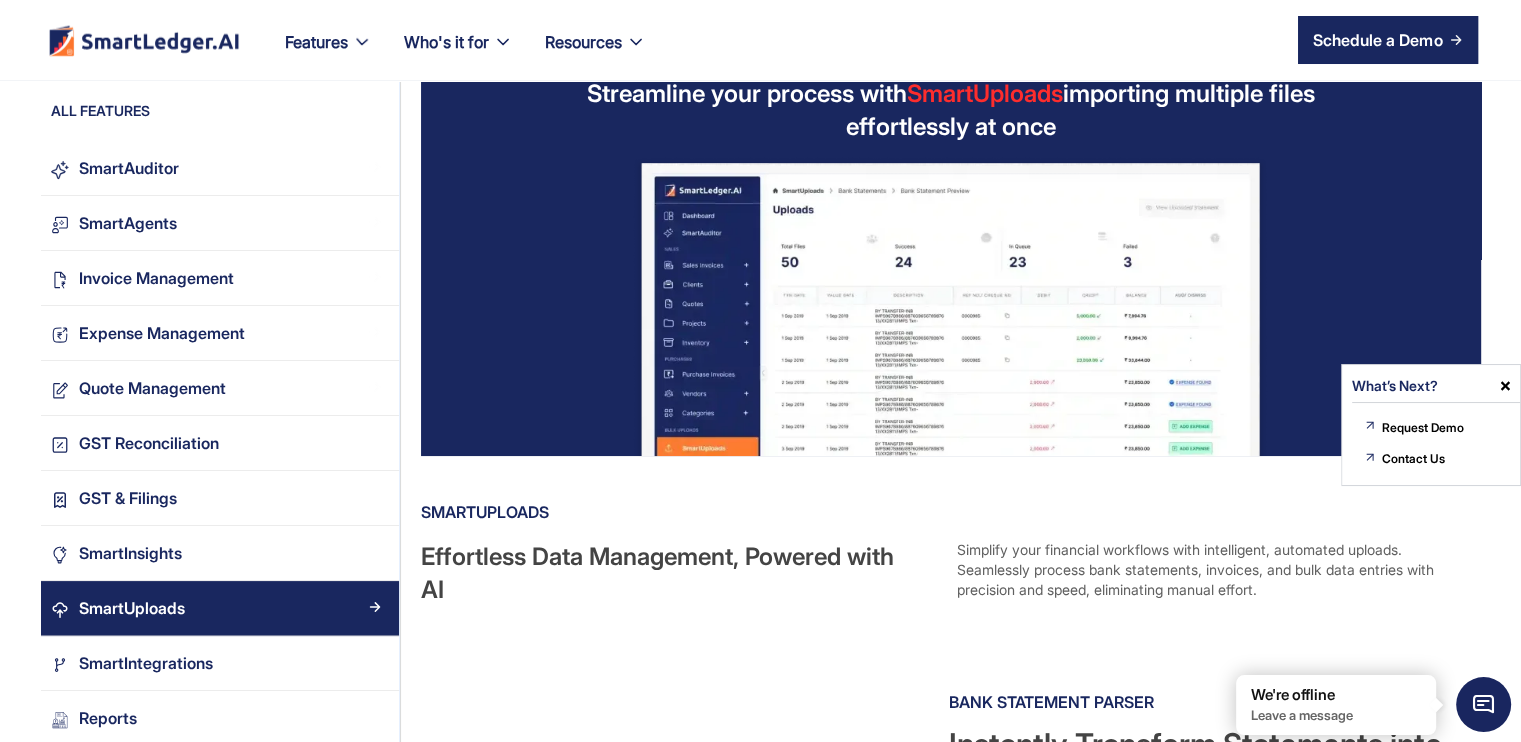click at bounding box center [144, 40] 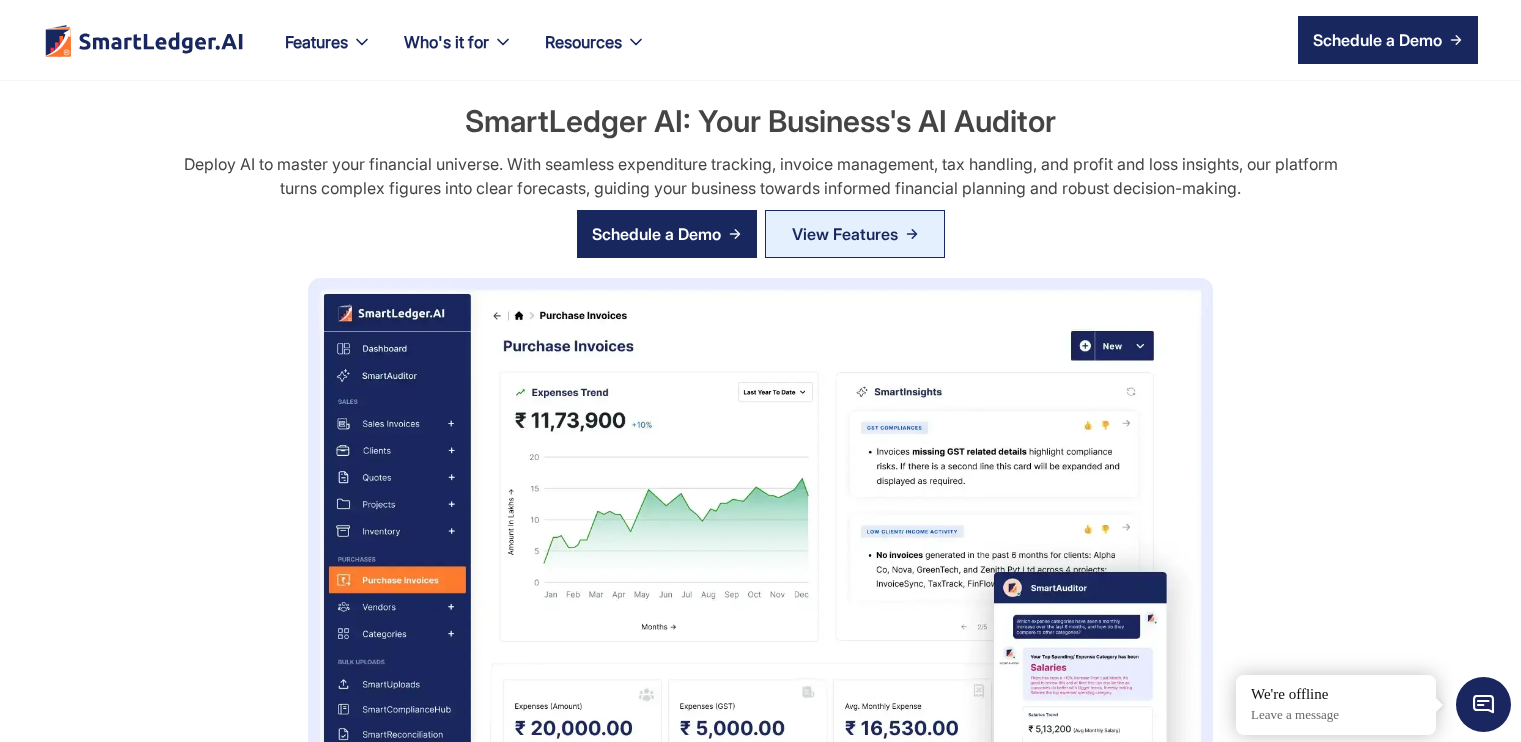 scroll, scrollTop: 100, scrollLeft: 0, axis: vertical 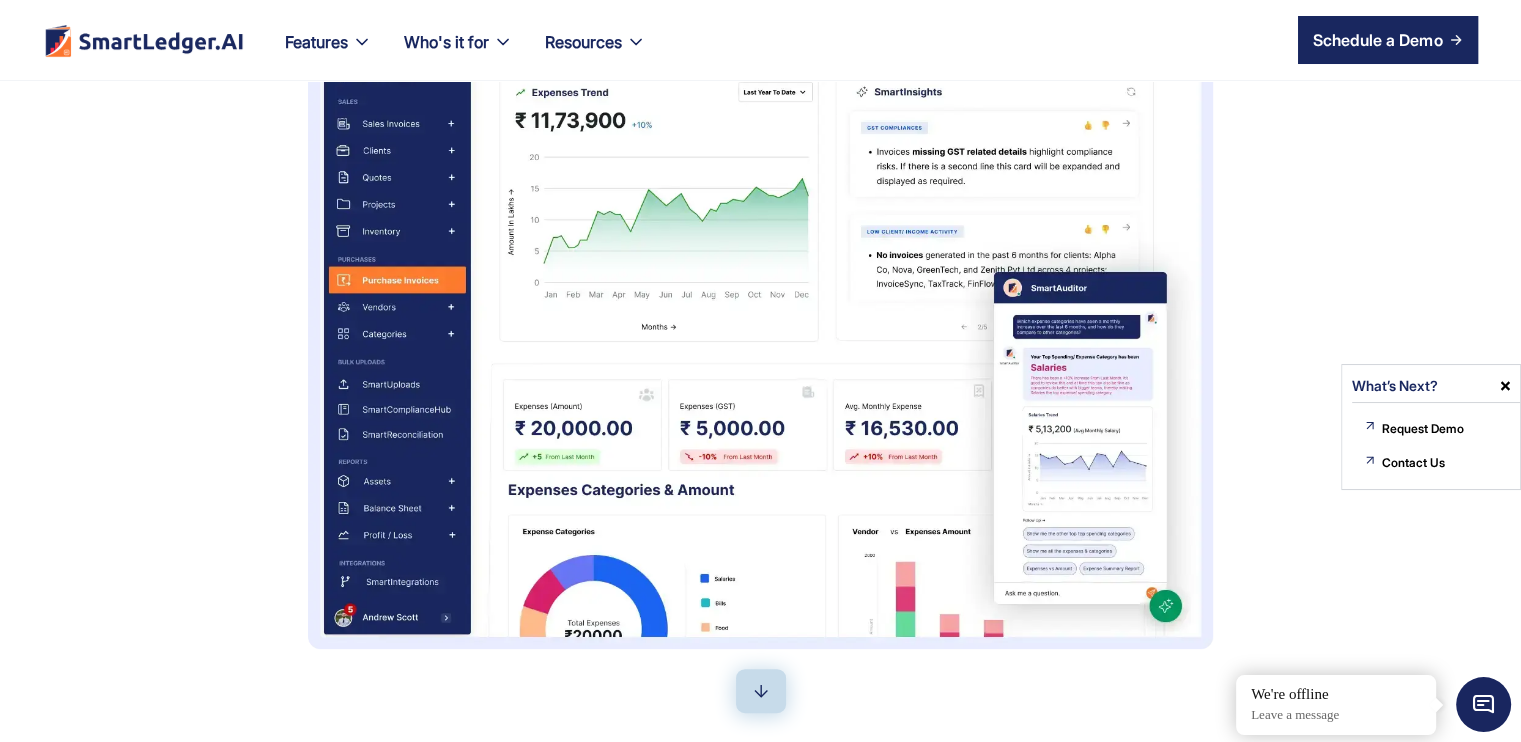 drag, startPoint x: 628, startPoint y: 385, endPoint x: 753, endPoint y: 381, distance: 125.06398 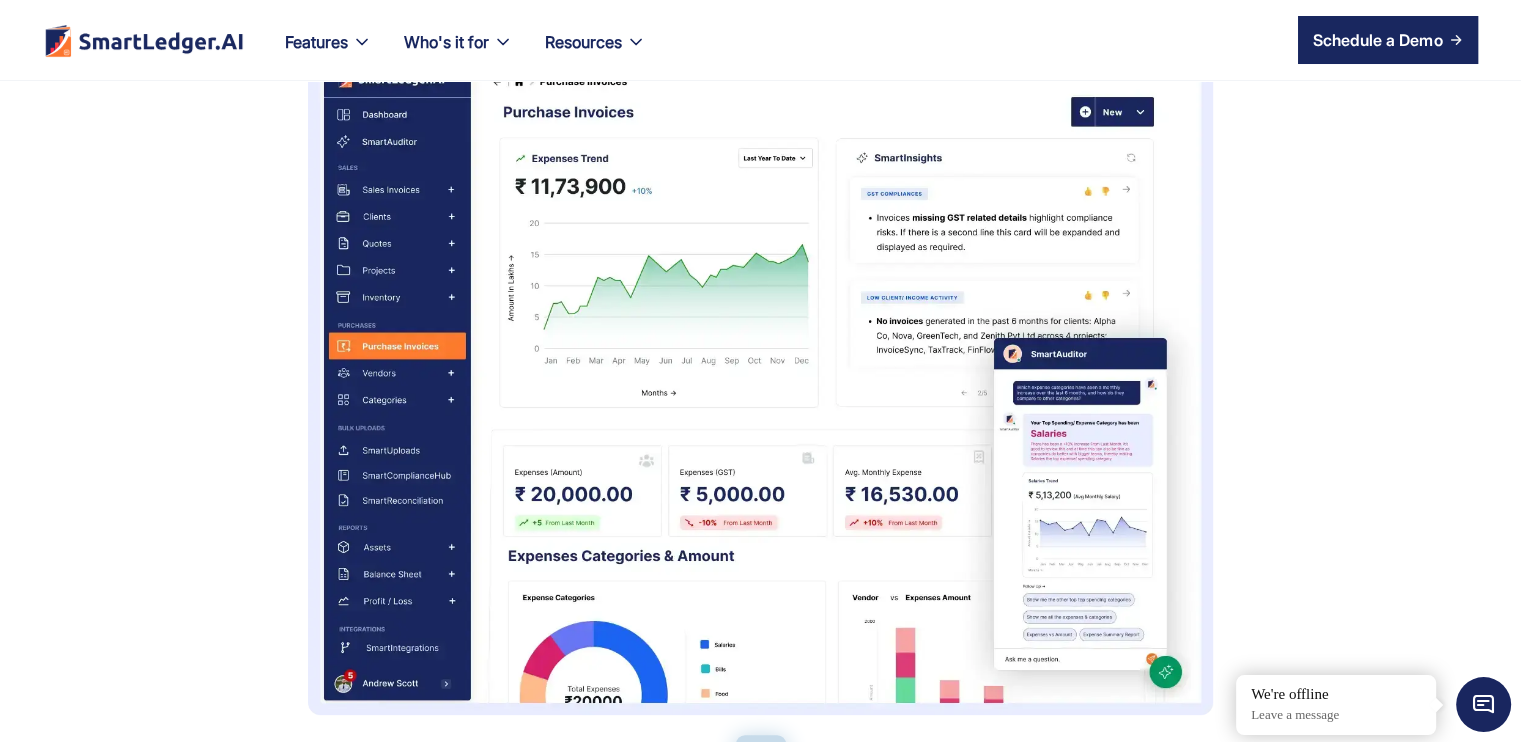 scroll, scrollTop: 200, scrollLeft: 0, axis: vertical 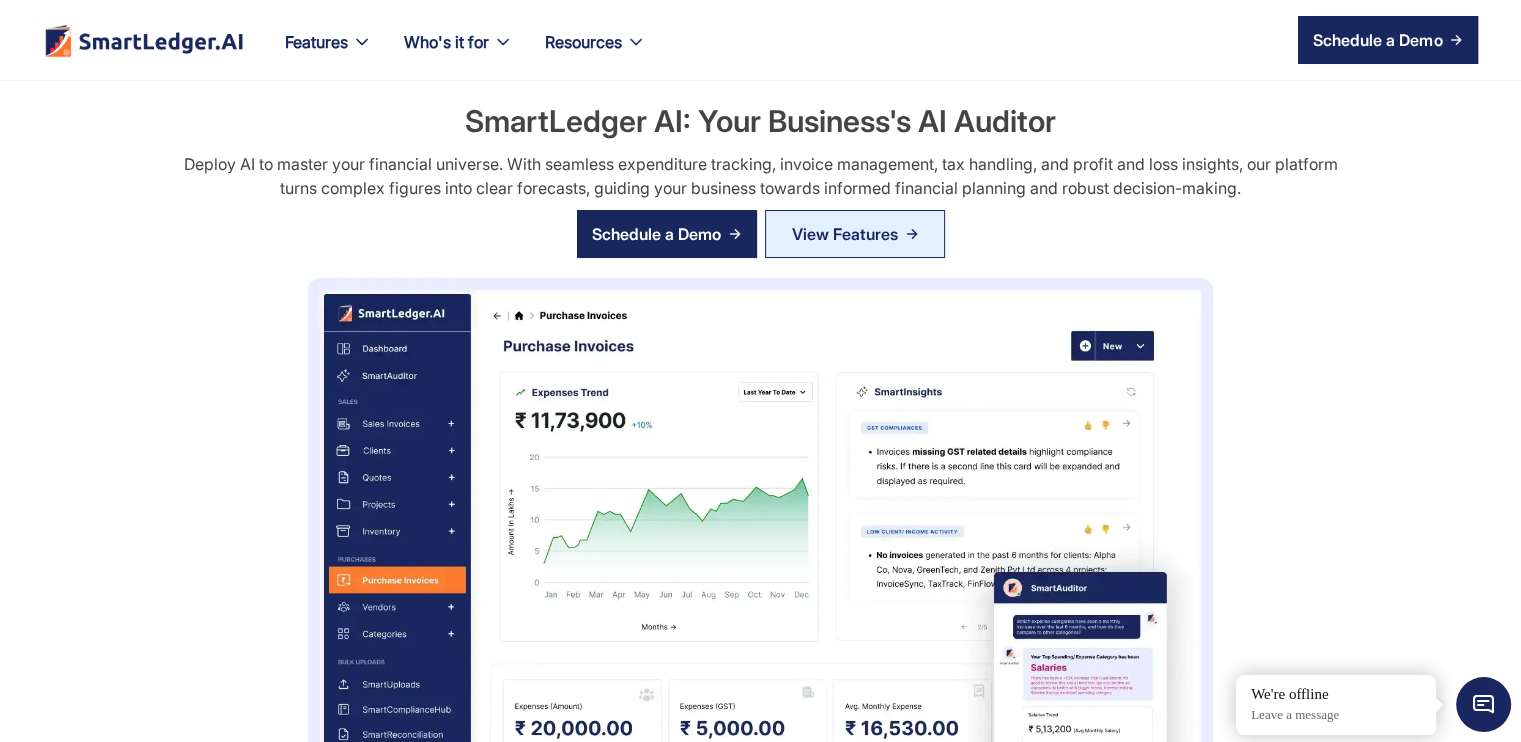 click on "SmartLedger AI: Your Business's AI Auditor Deploy AI to master your financial universe. With seamless expenditure tracking, invoice management, tax handling, and profit and loss insights, our platform turns complex figures into clear forecasts, guiding your business towards informed financial planning and robust decision-making. Schedule a Demo View Features" at bounding box center (761, 524) 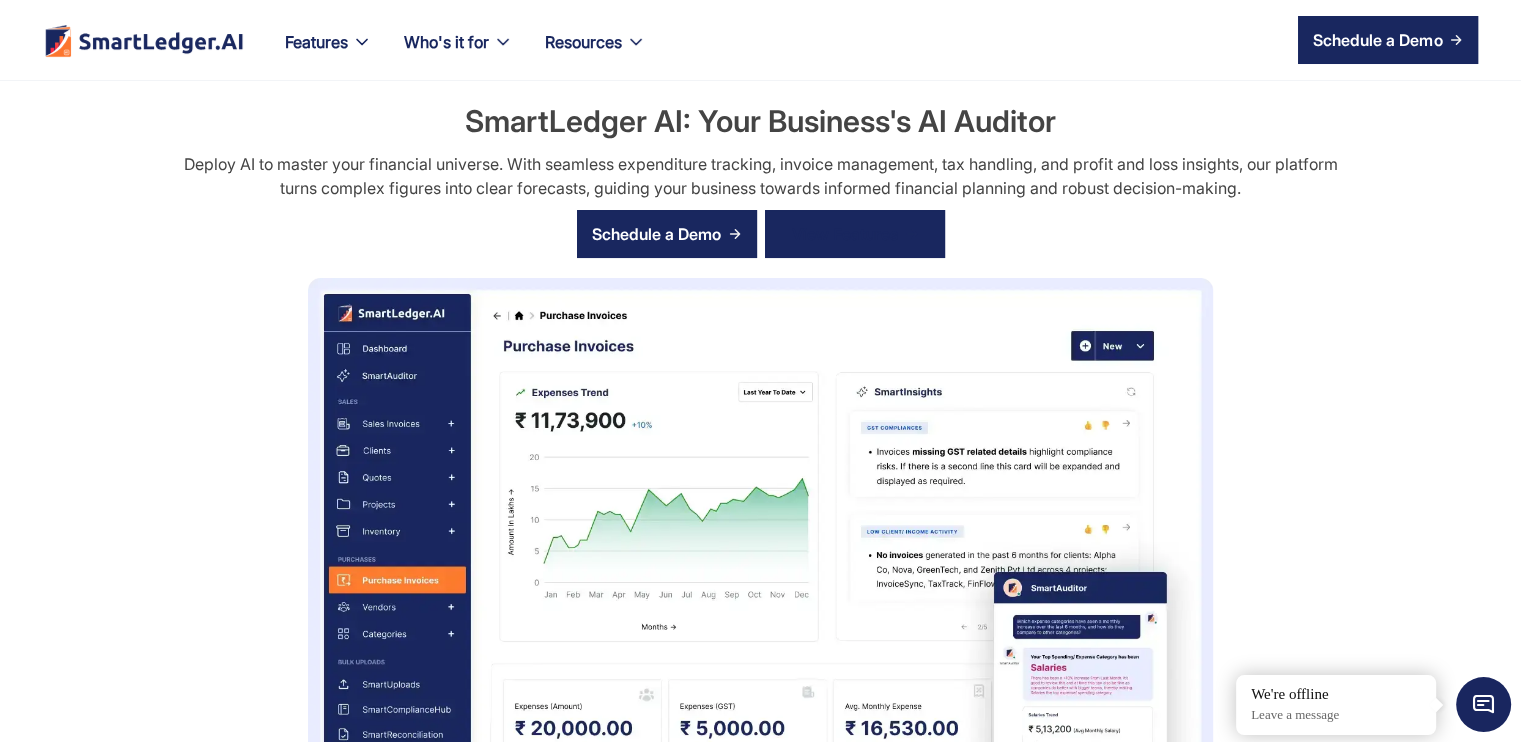 click on "View Features" at bounding box center [855, 234] 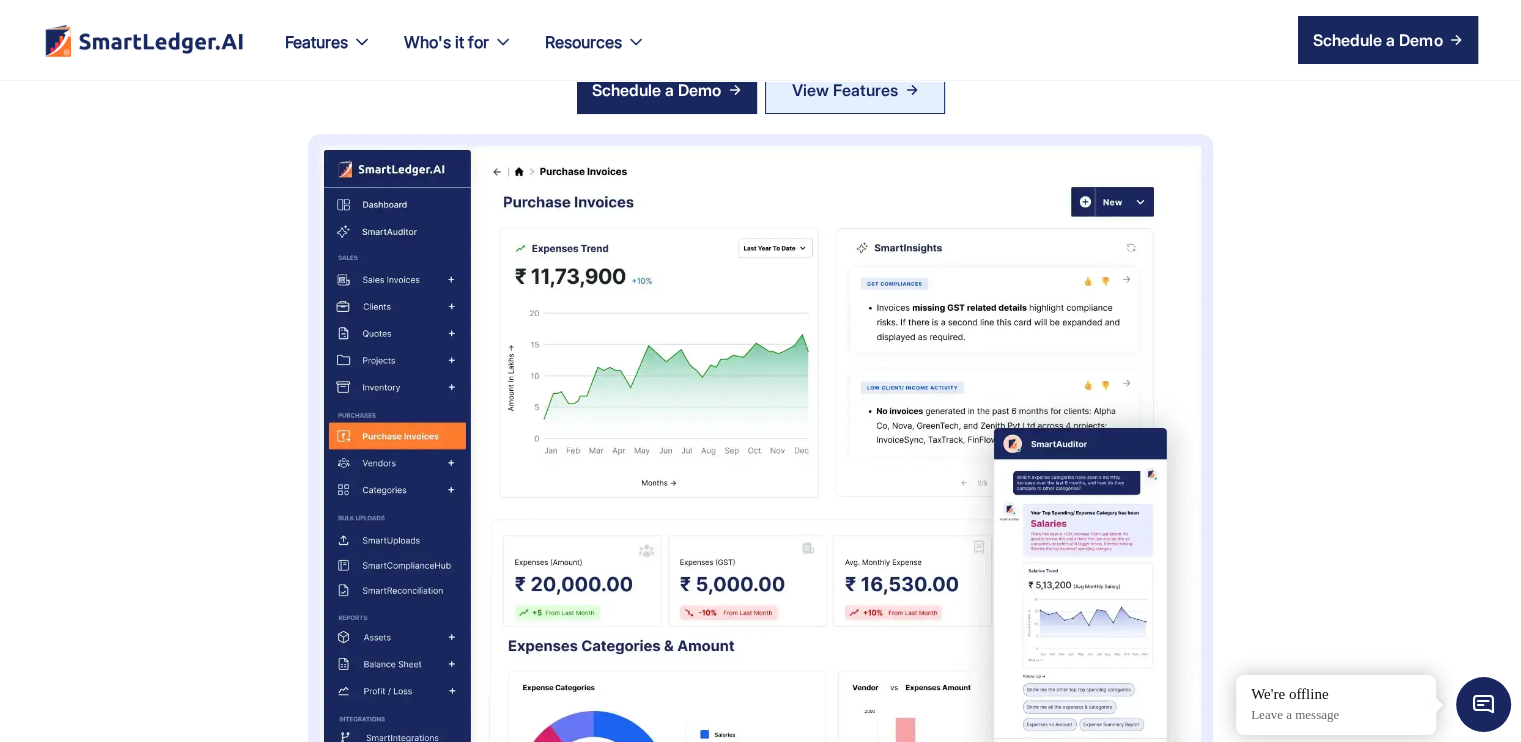 scroll, scrollTop: 200, scrollLeft: 0, axis: vertical 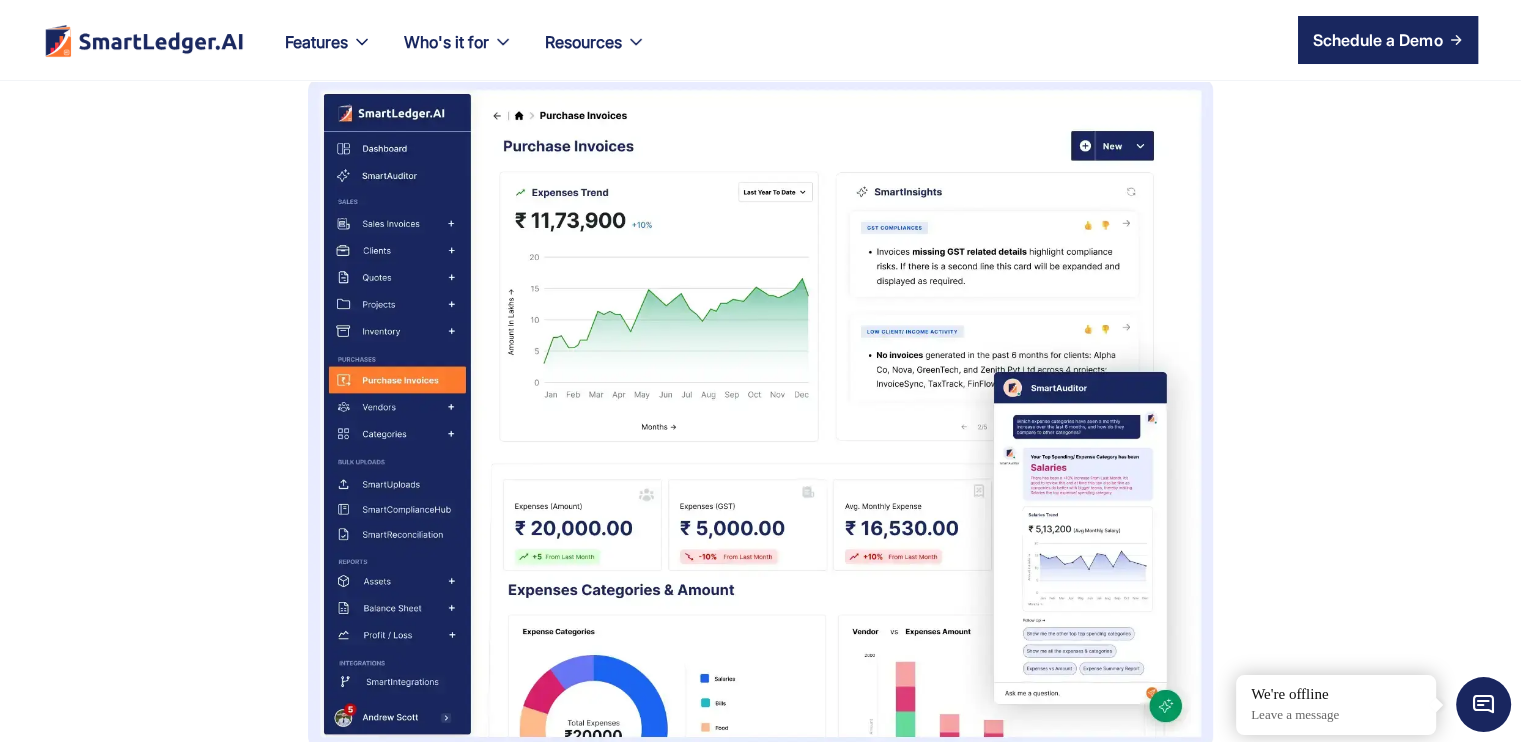 drag, startPoint x: 703, startPoint y: 335, endPoint x: 493, endPoint y: 371, distance: 213.06337 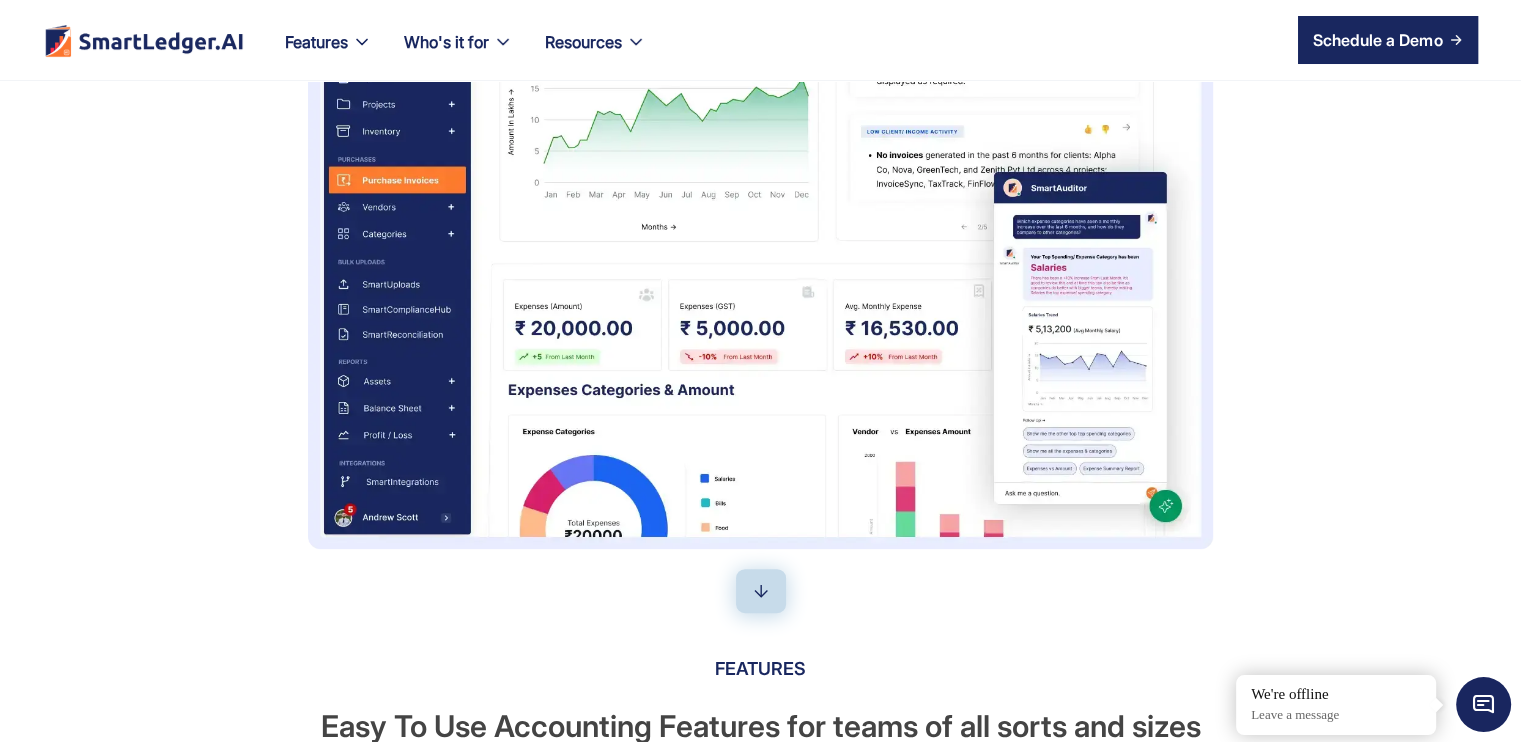 drag, startPoint x: 572, startPoint y: 191, endPoint x: 788, endPoint y: 500, distance: 377.01062 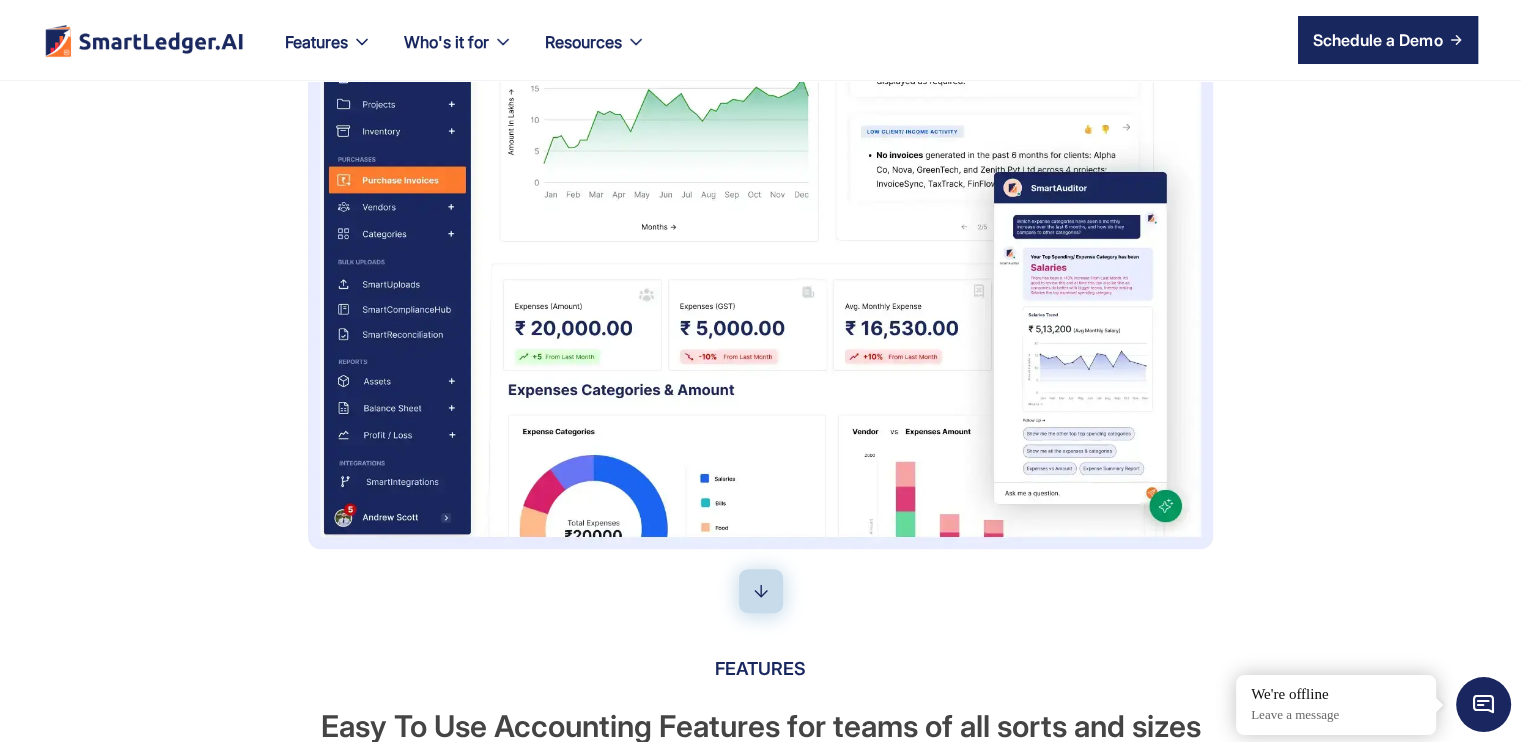 click at bounding box center [761, 591] 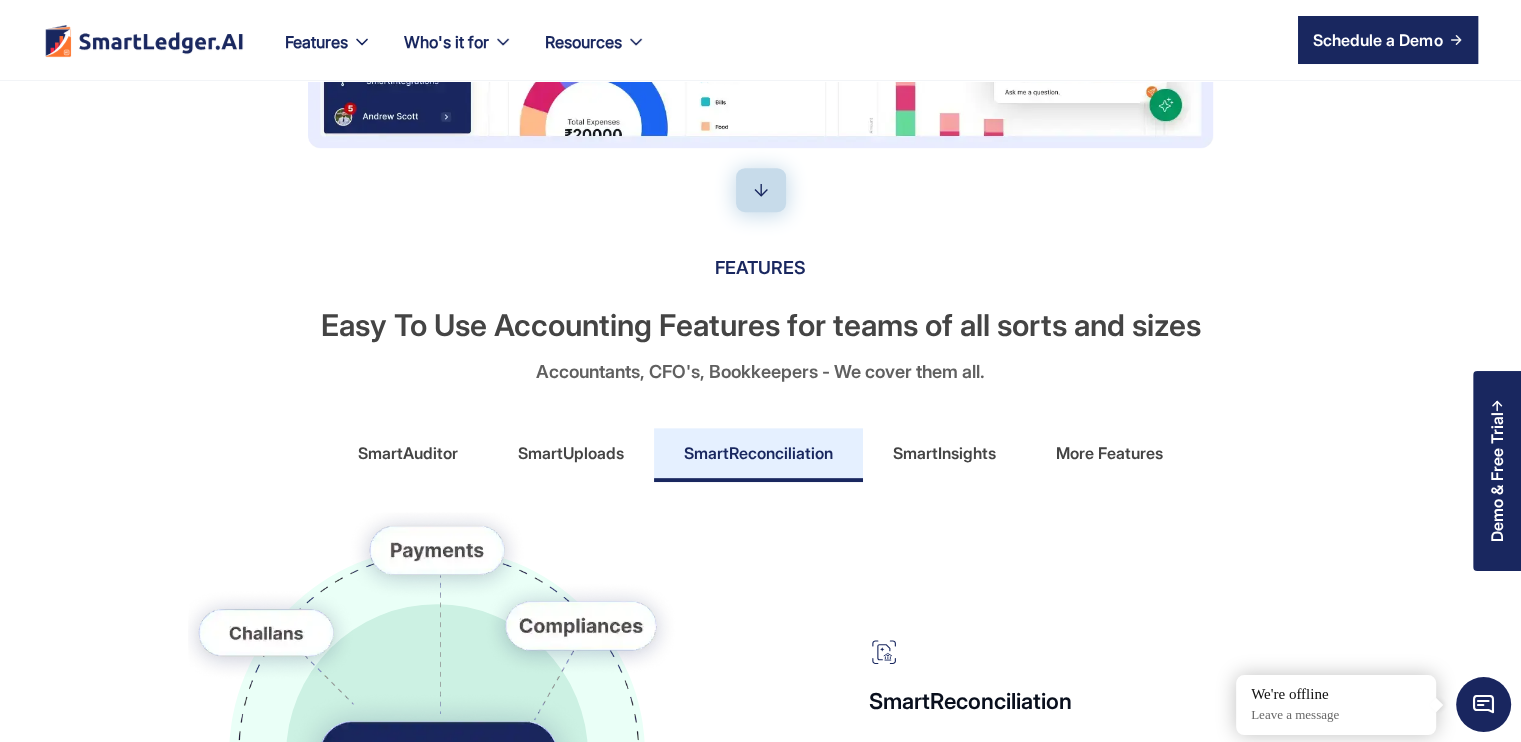 scroll, scrollTop: 512, scrollLeft: 0, axis: vertical 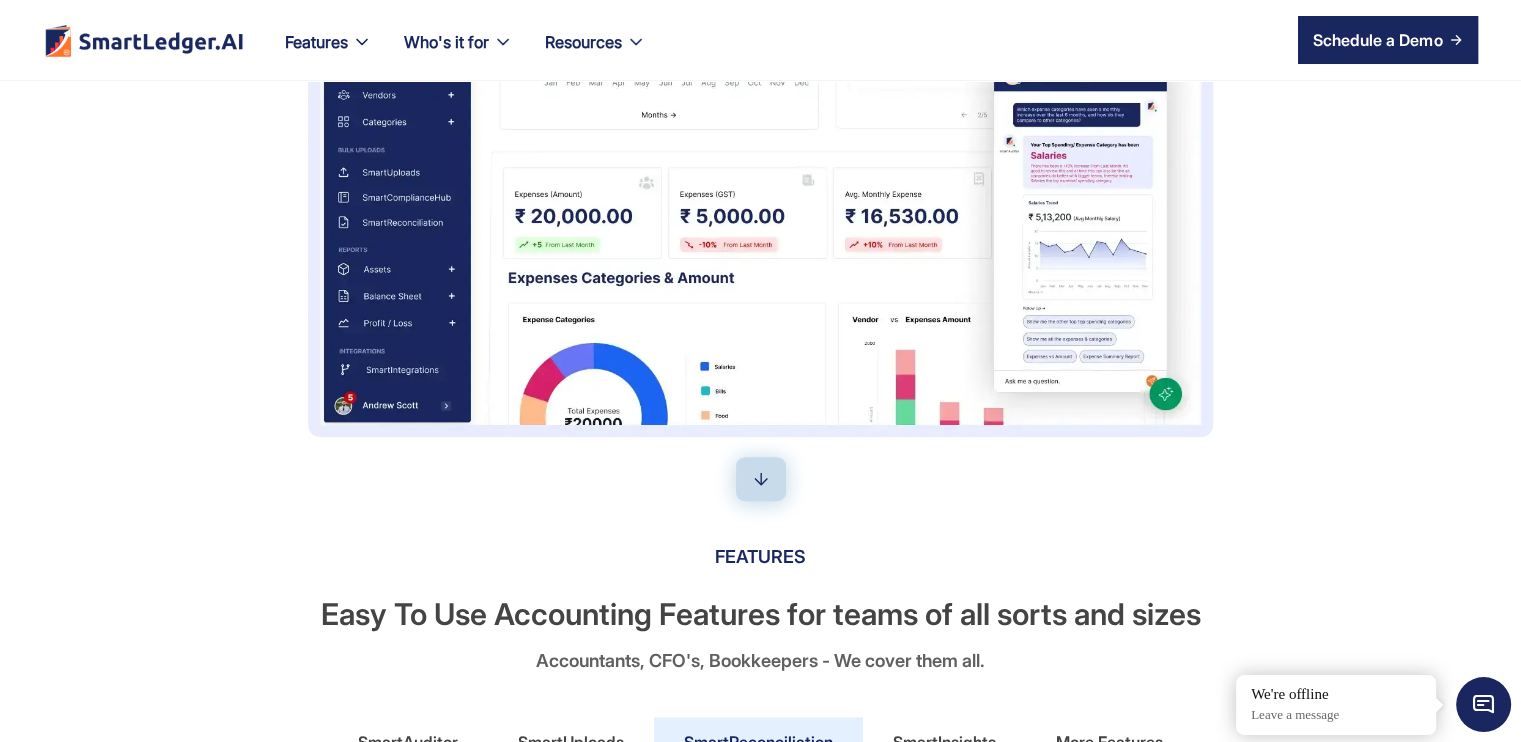 drag, startPoint x: 728, startPoint y: 327, endPoint x: 1359, endPoint y: 365, distance: 632.1432 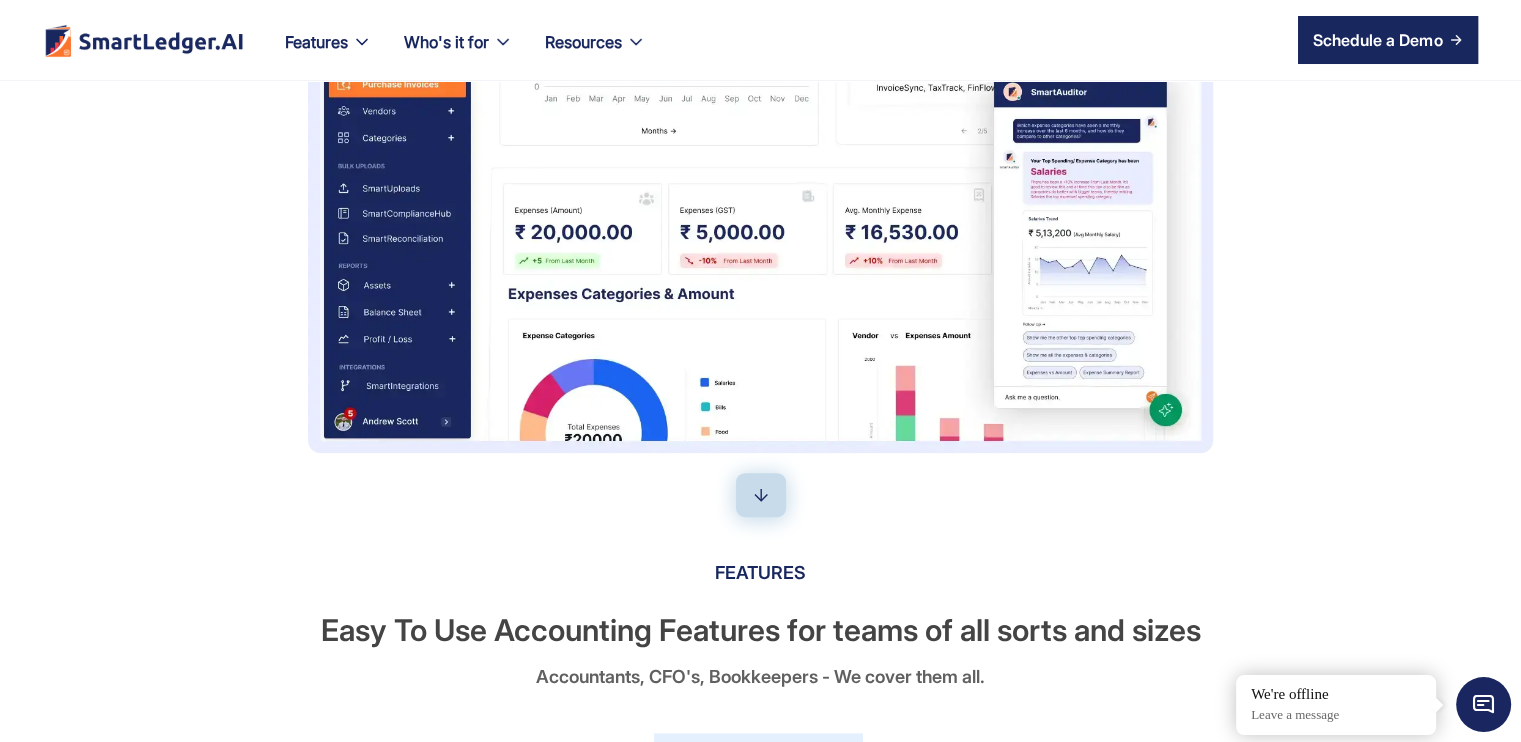 scroll, scrollTop: 0, scrollLeft: 0, axis: both 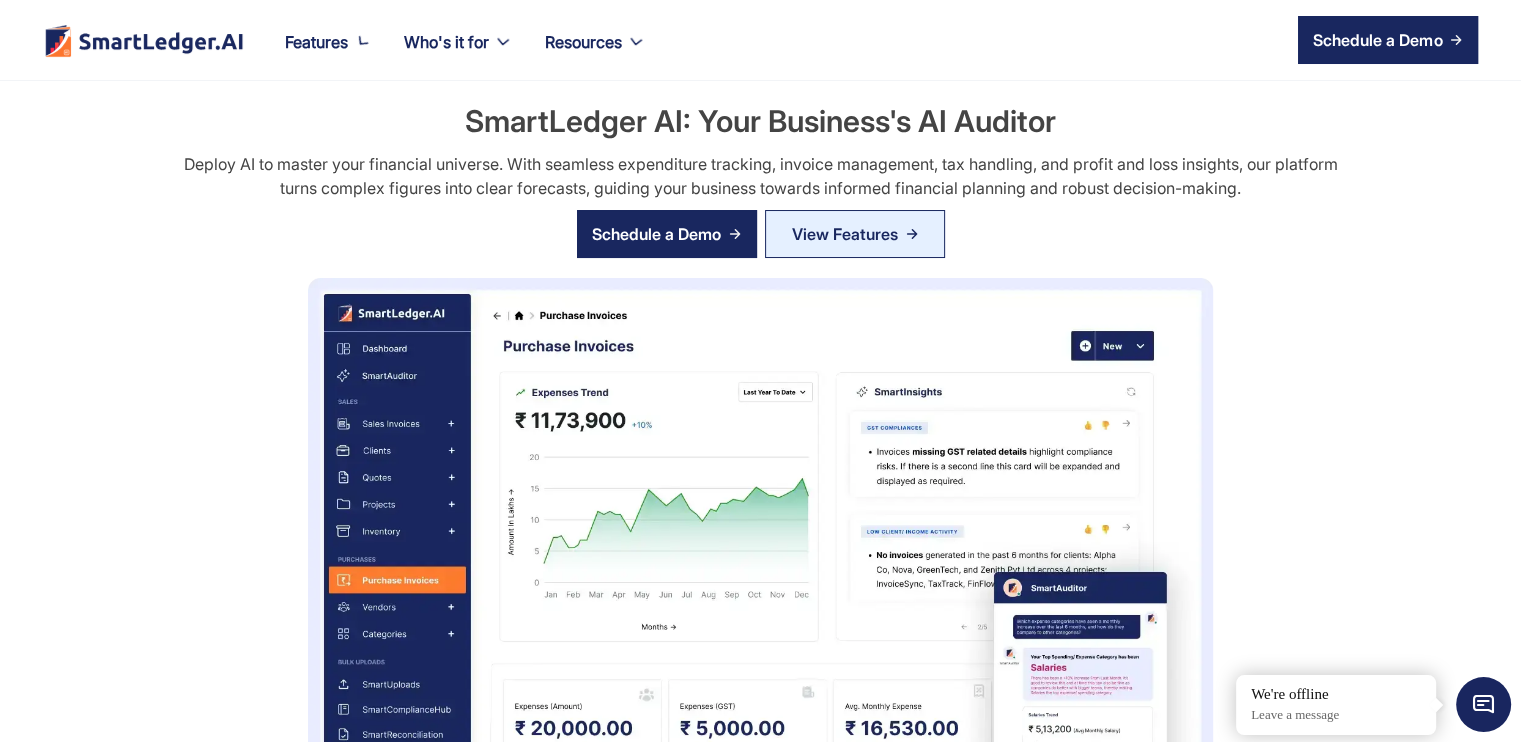 click on "SmartLedger AI: Your Business's AI Auditor Deploy AI to master your financial universe. With seamless expenditure tracking, invoice management, tax handling, and profit and loss insights, our platform turns complex figures into clear forecasts, guiding your business towards informed financial planning and robust decision-making. Schedule a Demo View Features" at bounding box center [760, 474] 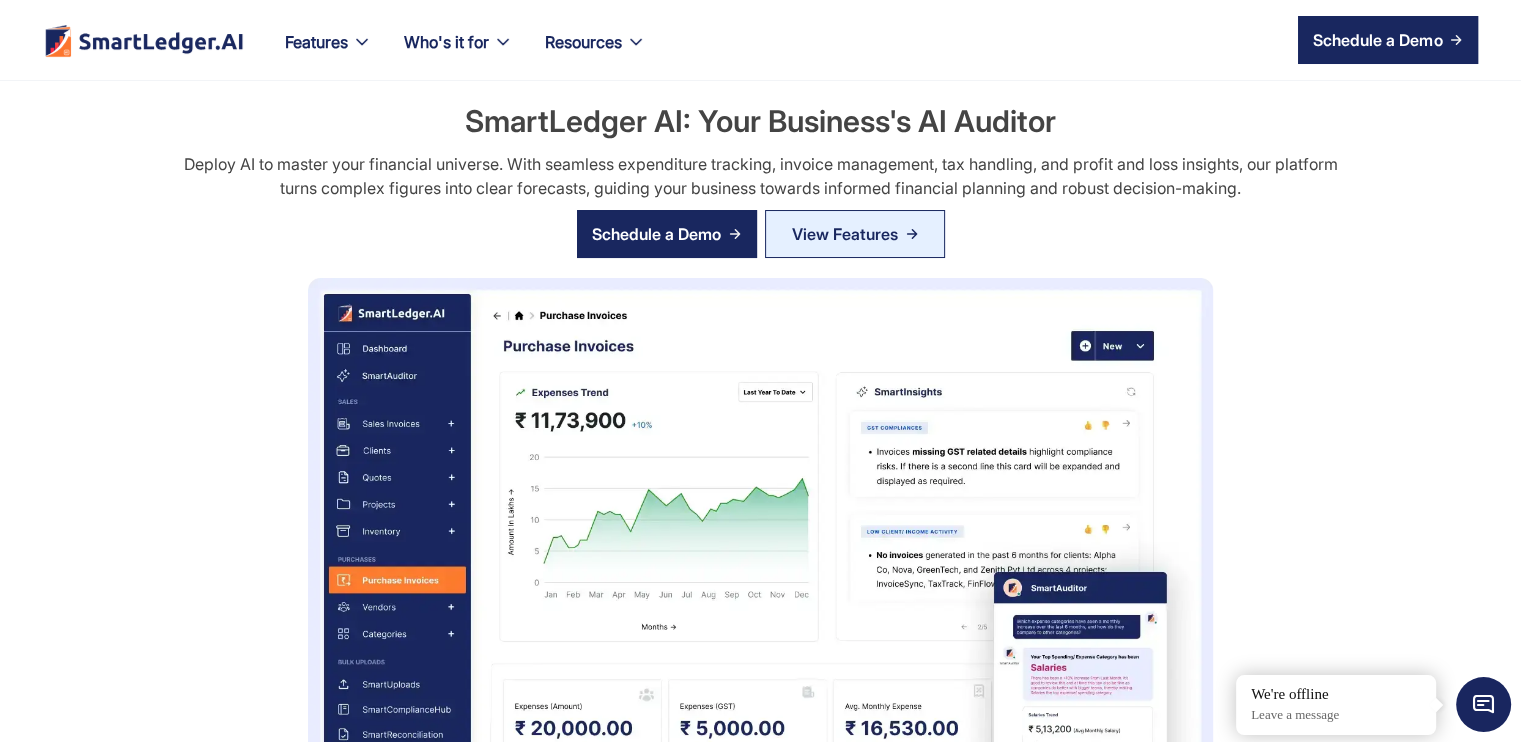 click on "Features Our Features  SmartLedger AI For Enhanced Financial Management SmartAuditor Intelligent SmartAuditor chatbot within the SmartLedger platform functions as a powerful AI-driven financial assistant. SmartReconciliation Streamline Reconciliation, ensuring accurate and timely financial alignment with your records. Reports SmartLedger AI delivers insightful reports for better decision making, clarity and efficiency in your business. SmartUploads Simplify financial workflows with intelligent, AI uploads that process bank statements, invoices, and bulk data SmartInsights SmartInsights leverages advanced AI analysis to convert your financial records into practical intelligence SmartIntegrations SmartLedger simplifies GST compliance and filings, ensuring verification & accuracy for your businesses. SmartAgents Connect your financial systems directly to WhatsApp, Slack, and Teams with SmartAgents. Invoice Management Explore All Features Transform your finance with AI Today ! Get Started
Who's it for" at bounding box center [873, 40] 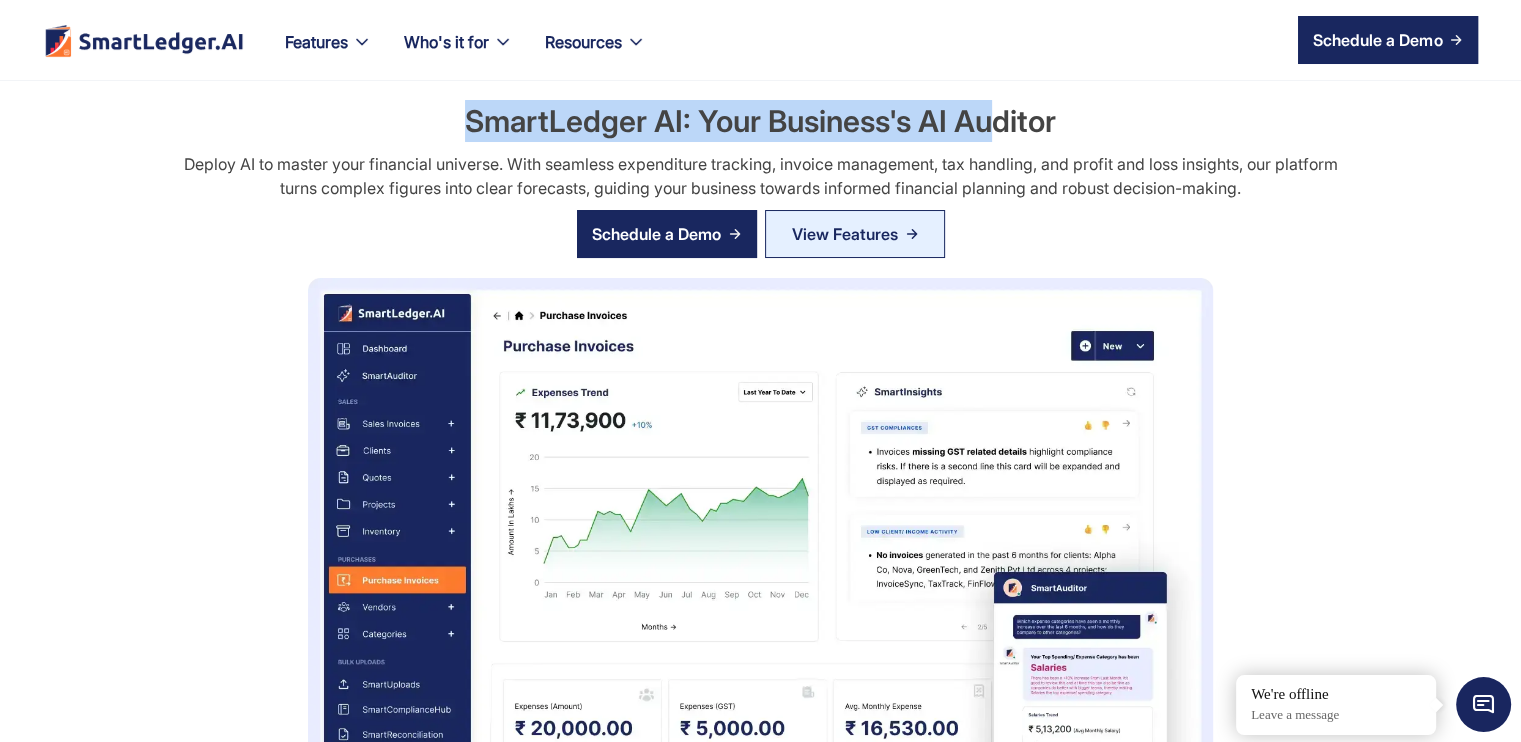 drag, startPoint x: 432, startPoint y: 115, endPoint x: 1011, endPoint y: 115, distance: 579 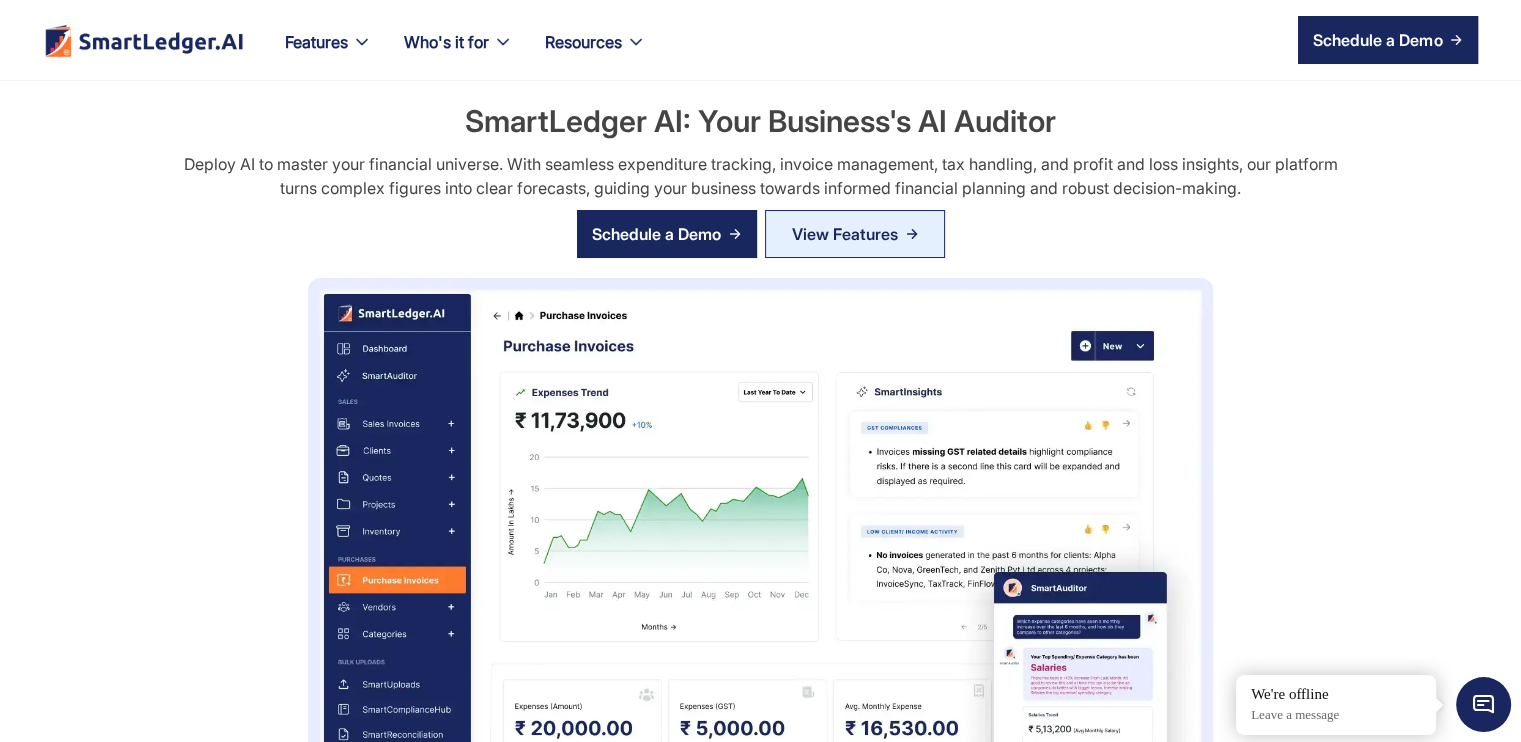 click on "SmartLedger AI: Your Business's AI Auditor Deploy AI to master your financial universe. With seamless expenditure tracking, invoice management, tax handling, and profit and loss insights, our platform turns complex figures into clear forecasts, guiding your business towards informed financial planning and robust decision-making. Schedule a Demo View Features" at bounding box center (761, 524) 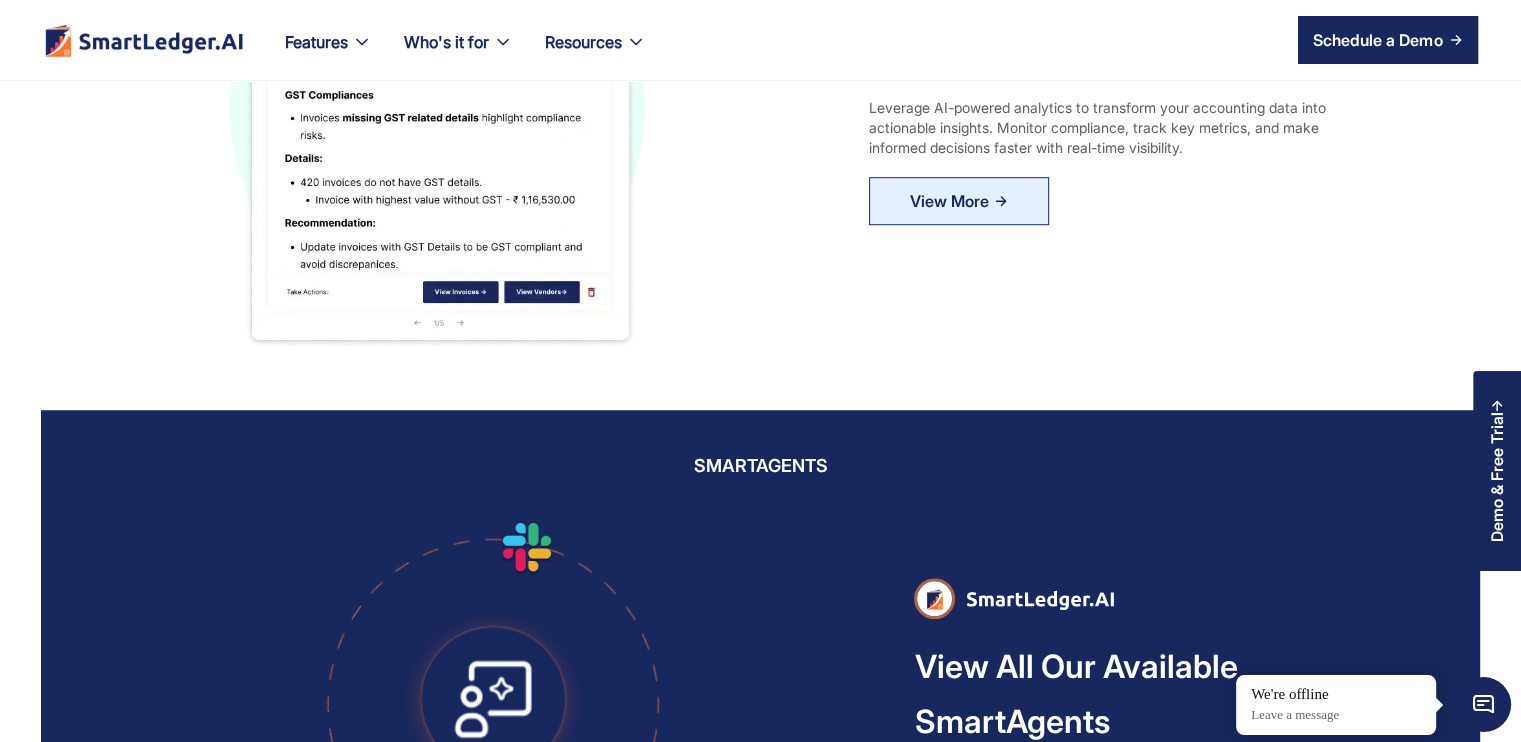 scroll, scrollTop: 1500, scrollLeft: 0, axis: vertical 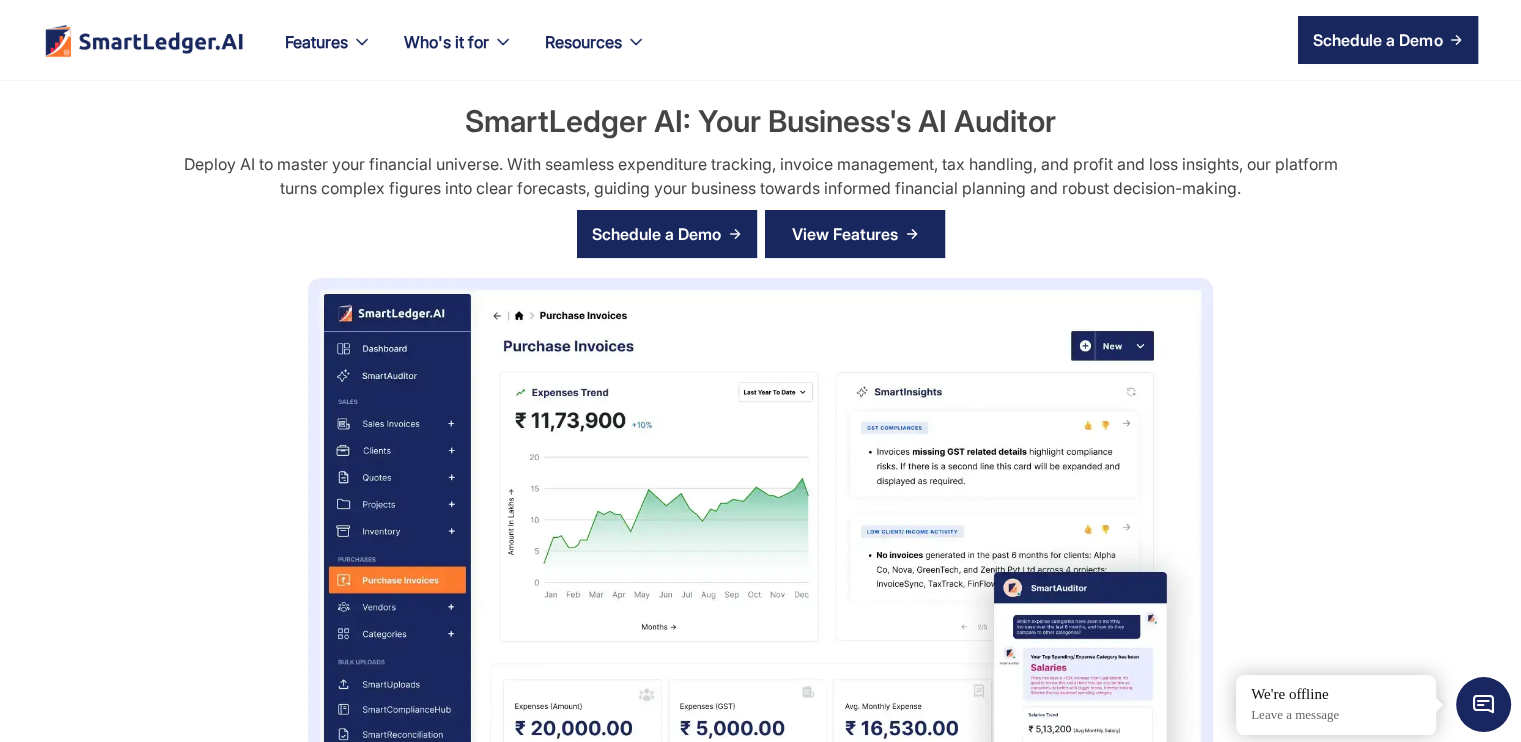 click on "View Features" at bounding box center (845, 234) 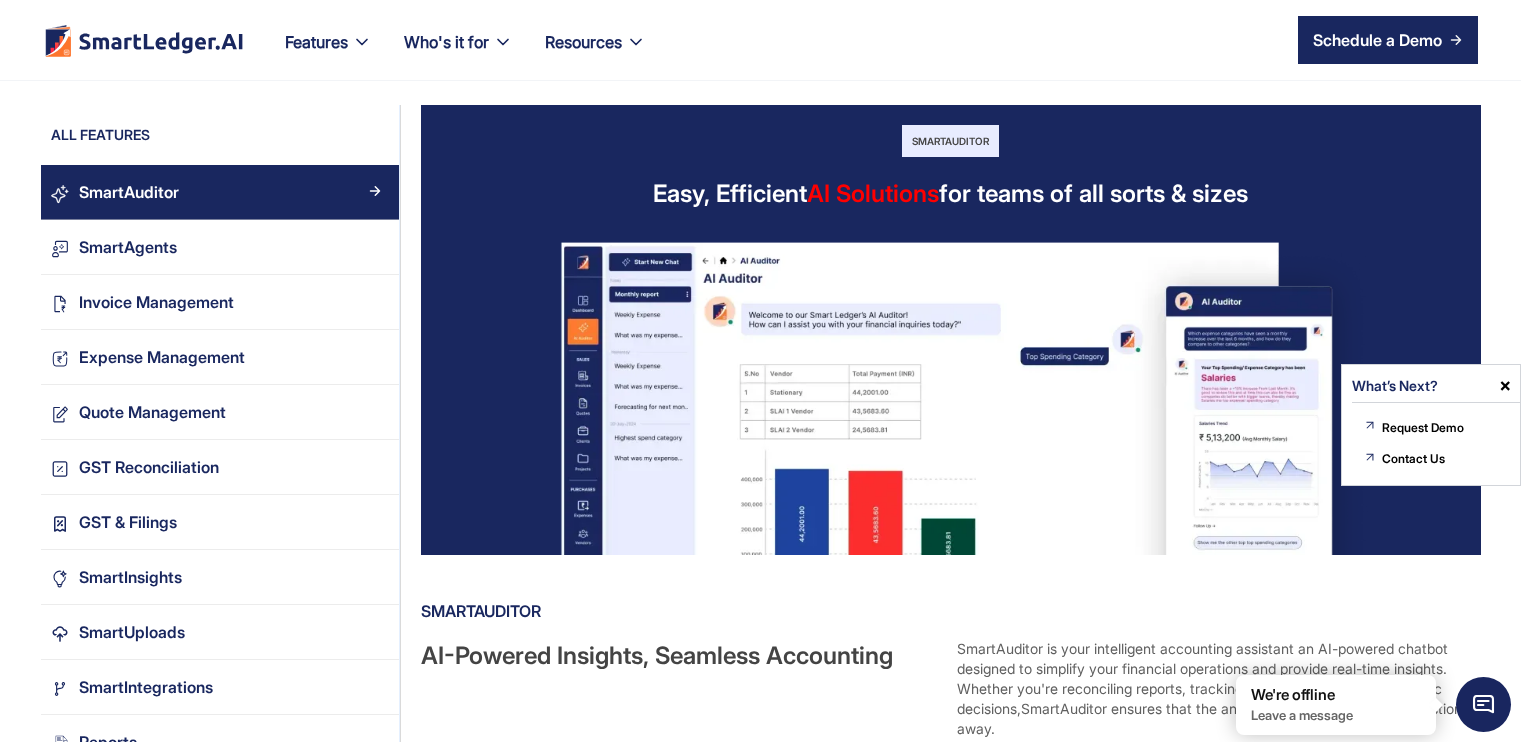 scroll, scrollTop: 0, scrollLeft: 0, axis: both 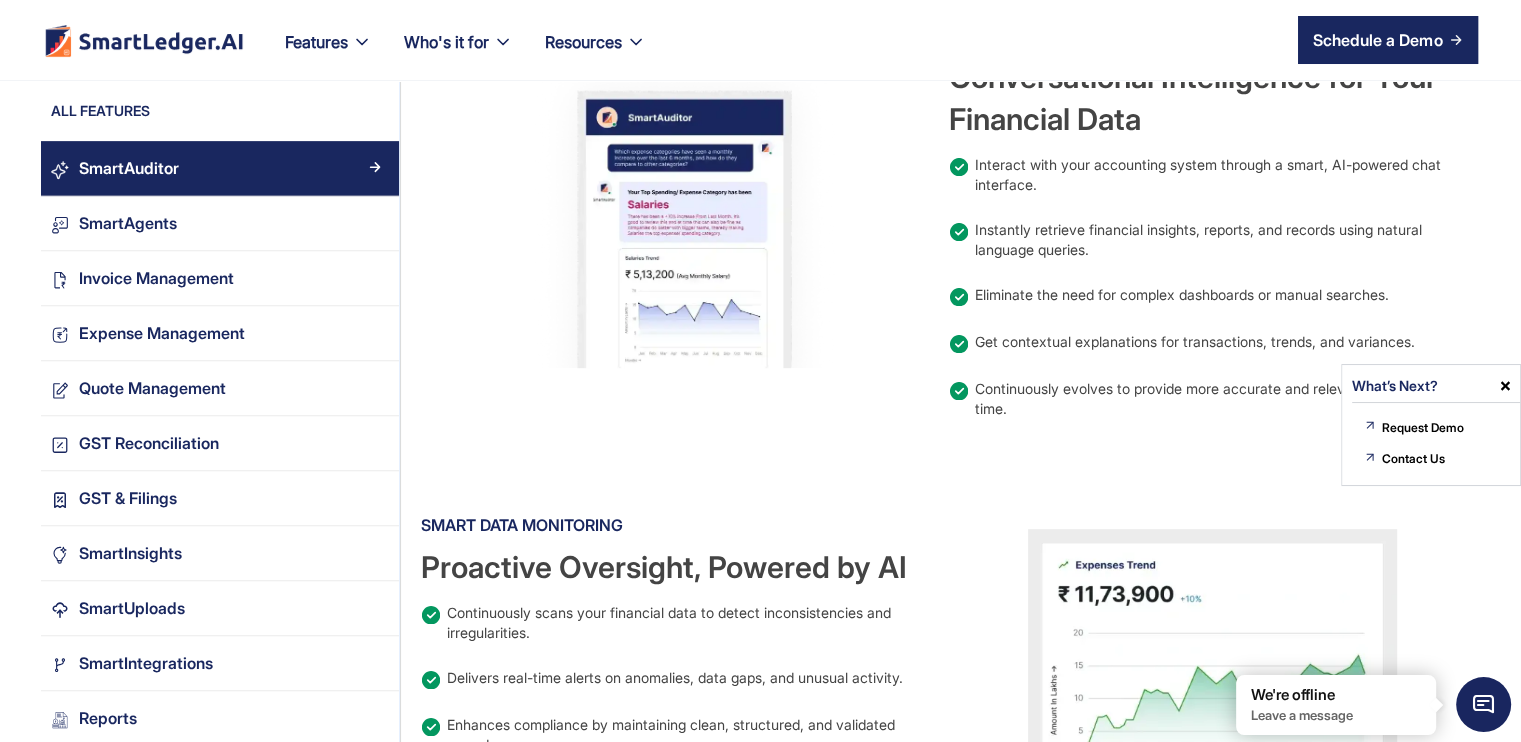click at bounding box center [685, 224] 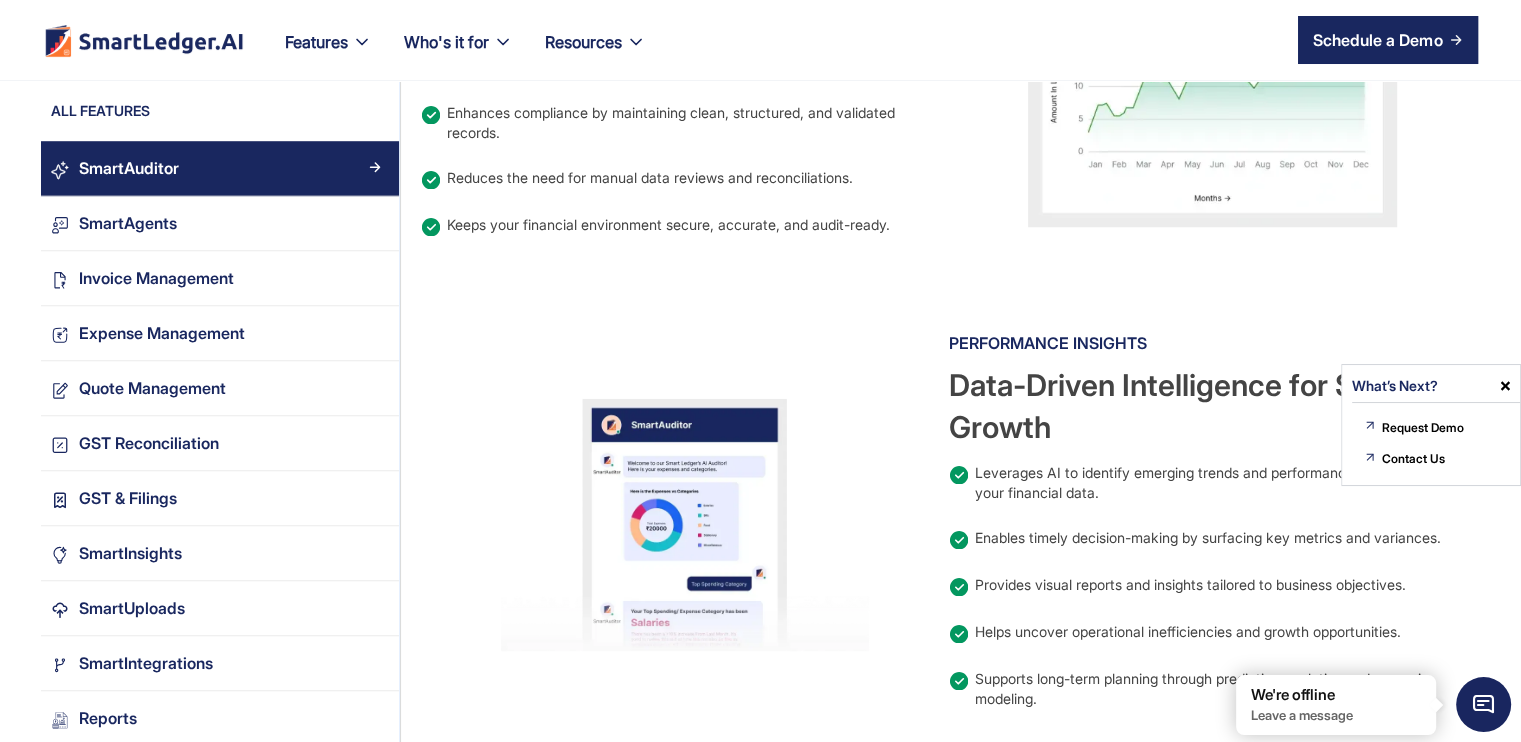 scroll, scrollTop: 1400, scrollLeft: 0, axis: vertical 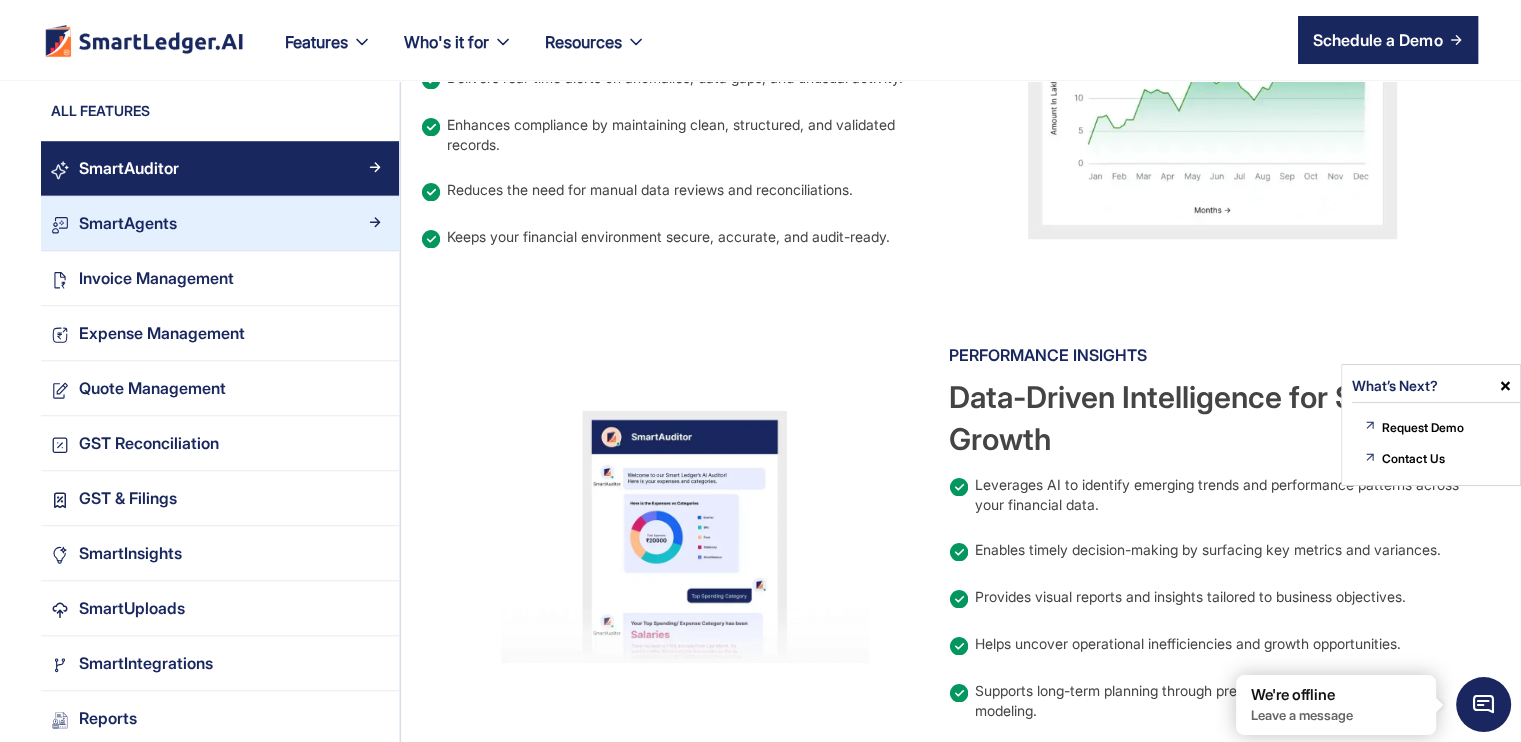 click on "SmartAgents" at bounding box center (220, 223) 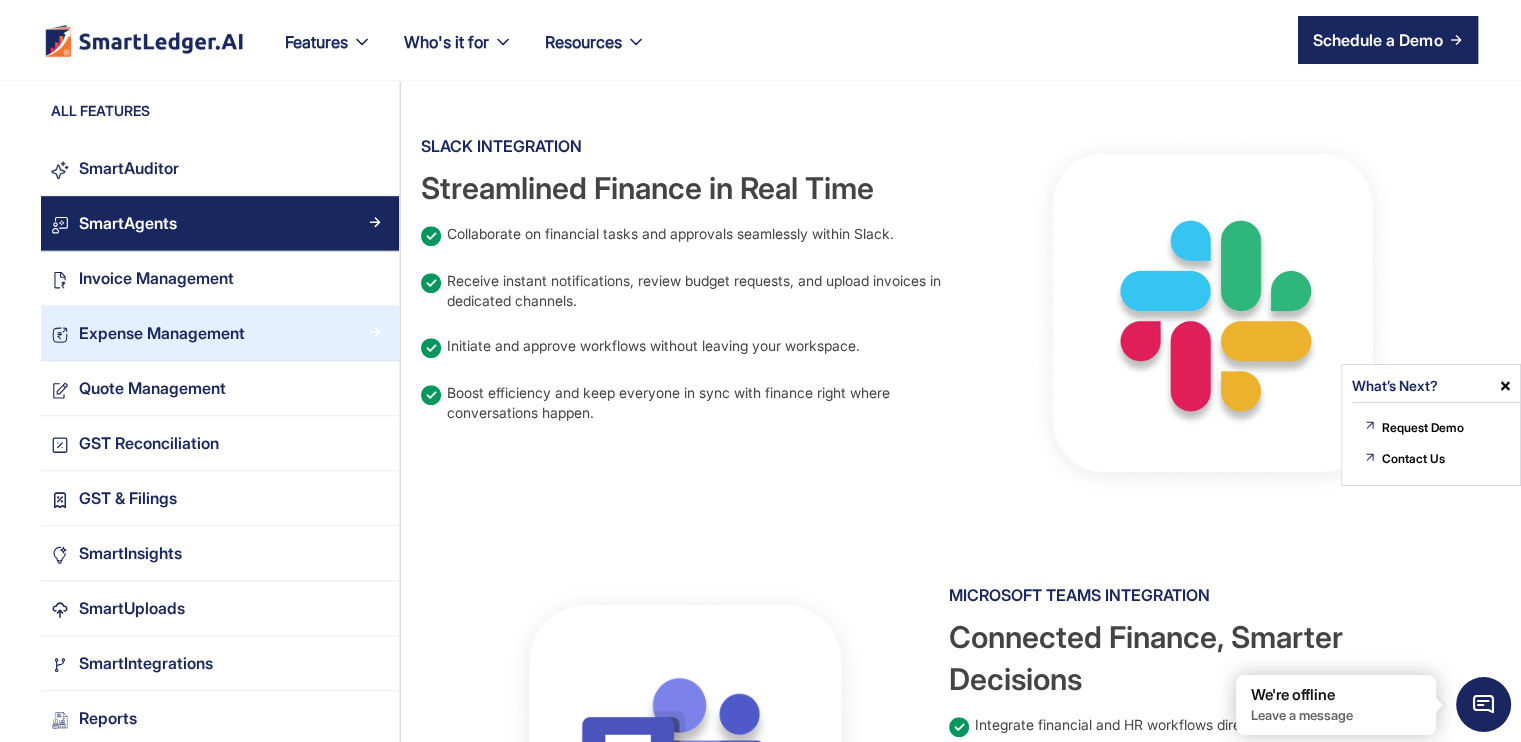 scroll, scrollTop: 1000, scrollLeft: 0, axis: vertical 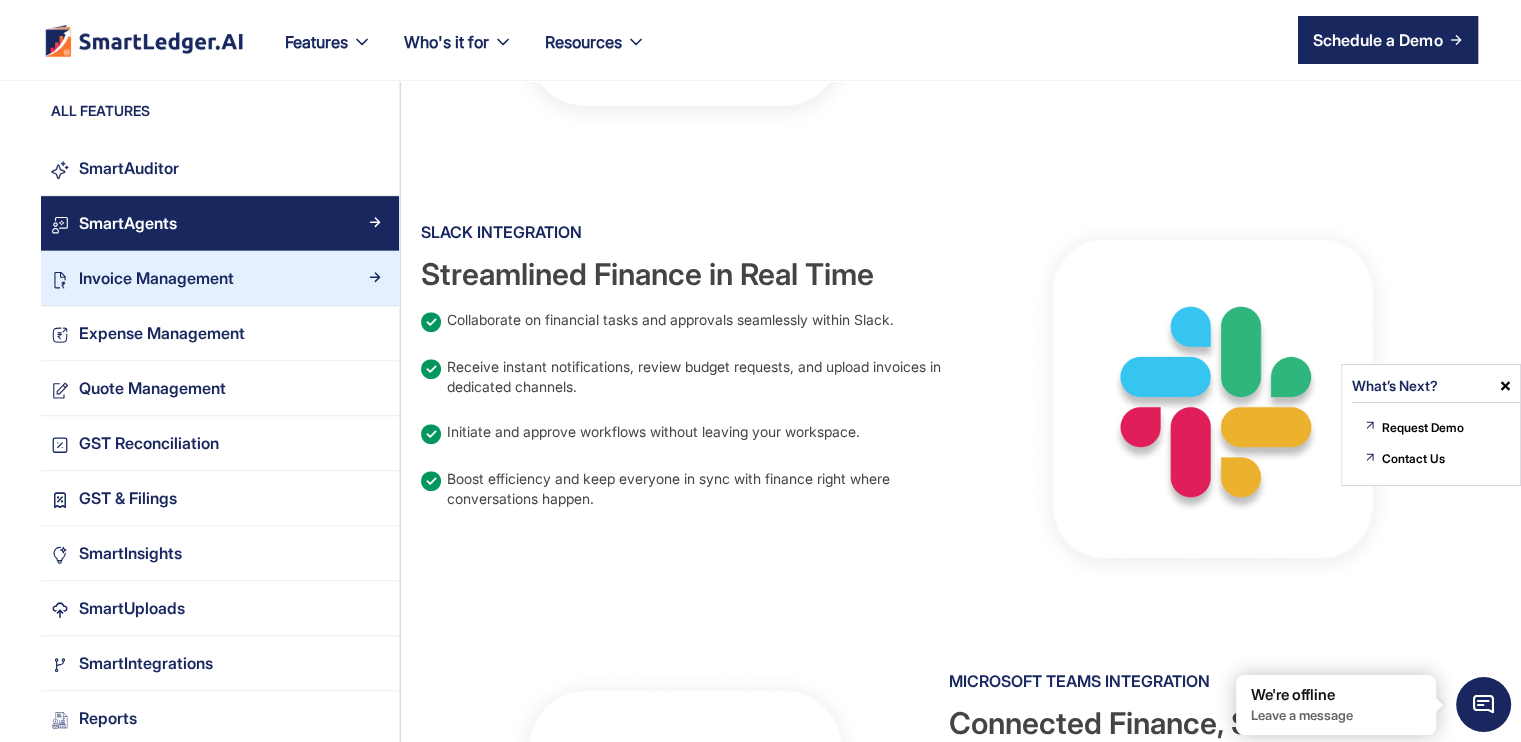 click on "Invoice Management" at bounding box center (220, 278) 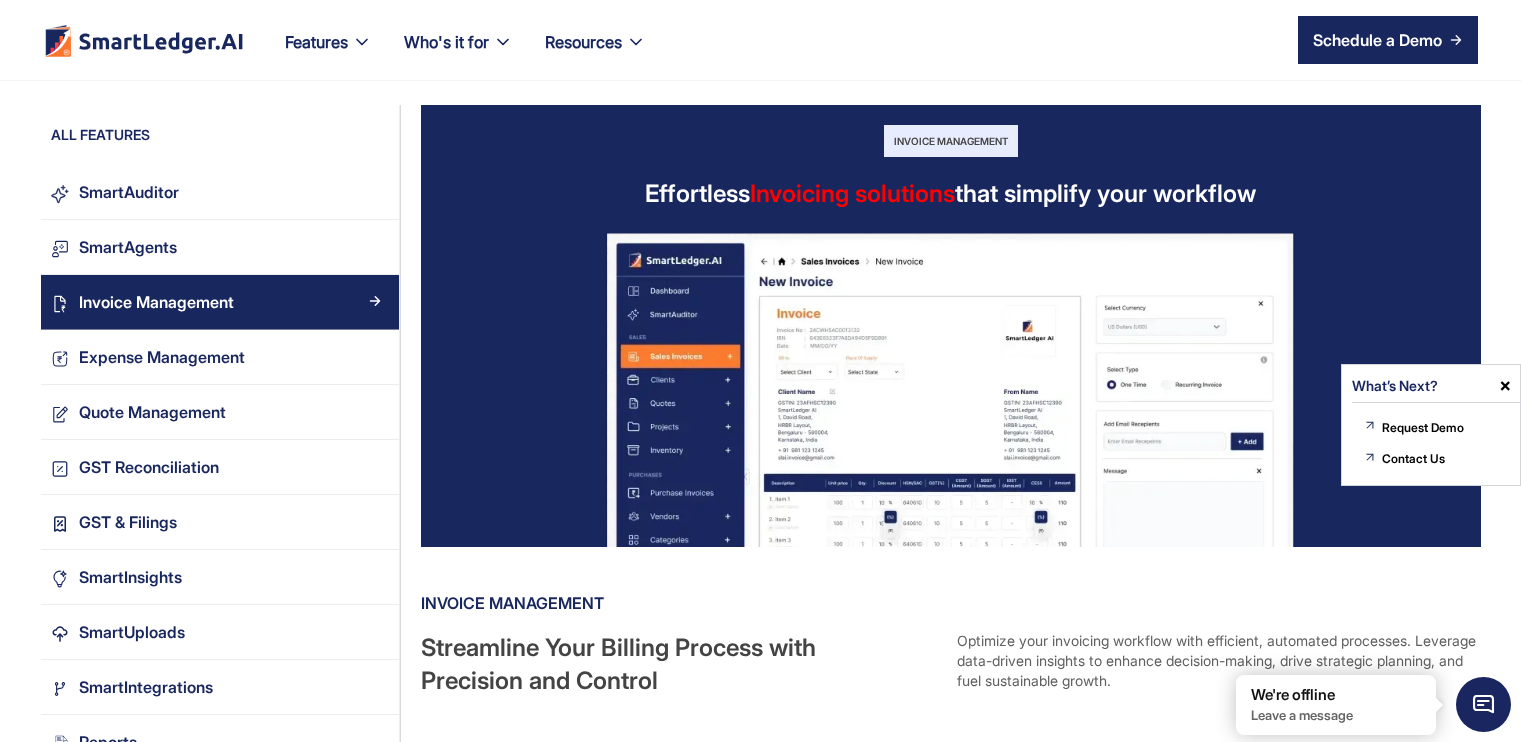 scroll, scrollTop: 0, scrollLeft: 0, axis: both 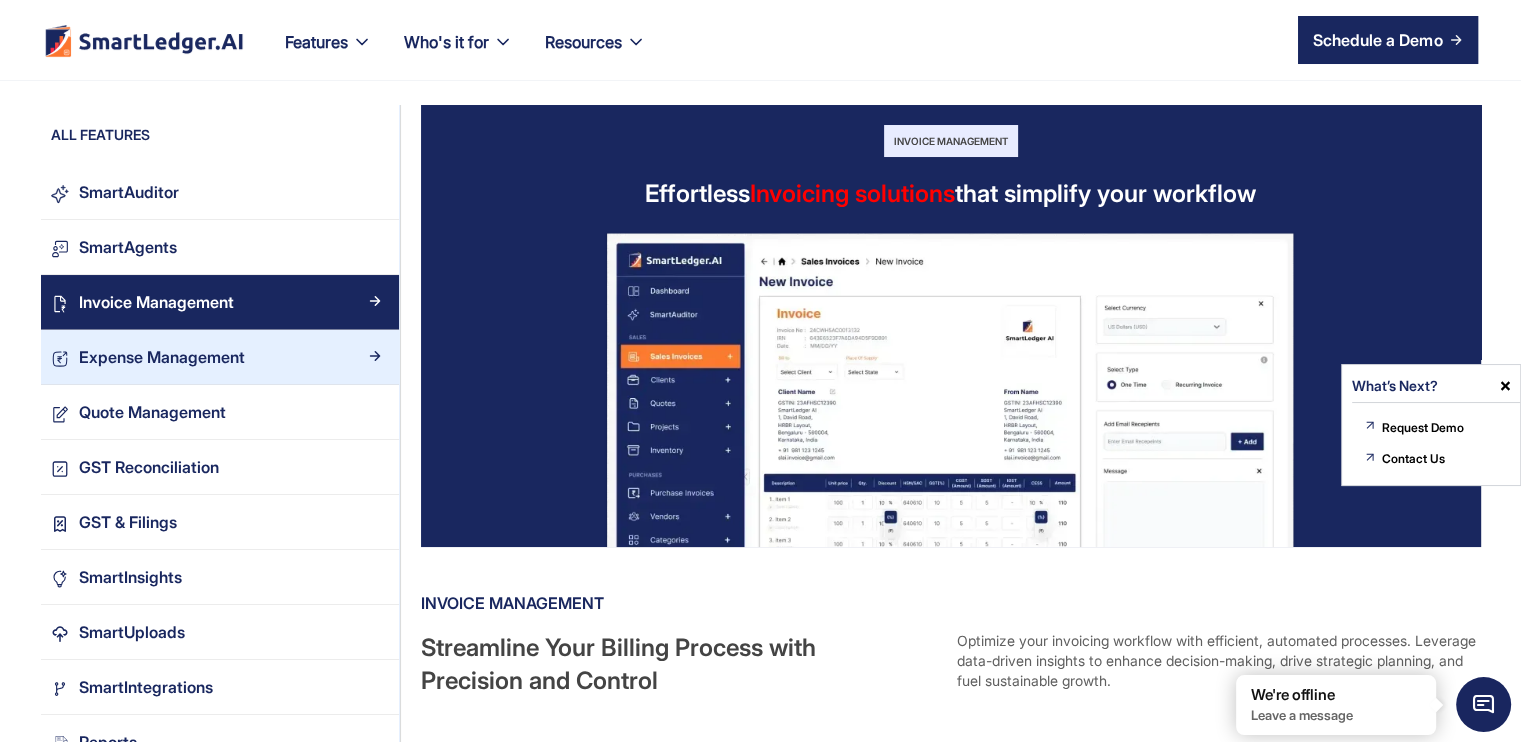 click on "Expense Management" at bounding box center (228, 357) 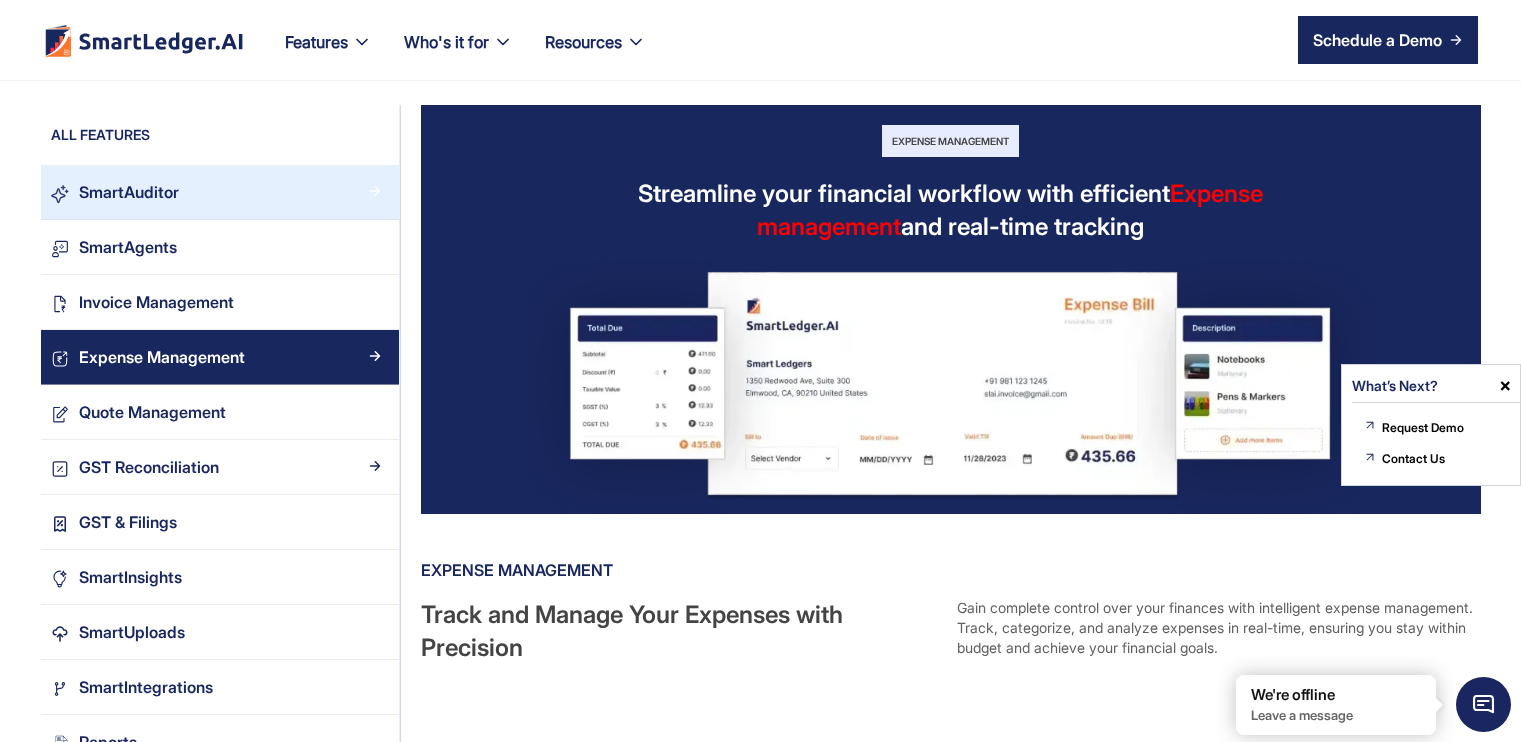 scroll, scrollTop: 0, scrollLeft: 0, axis: both 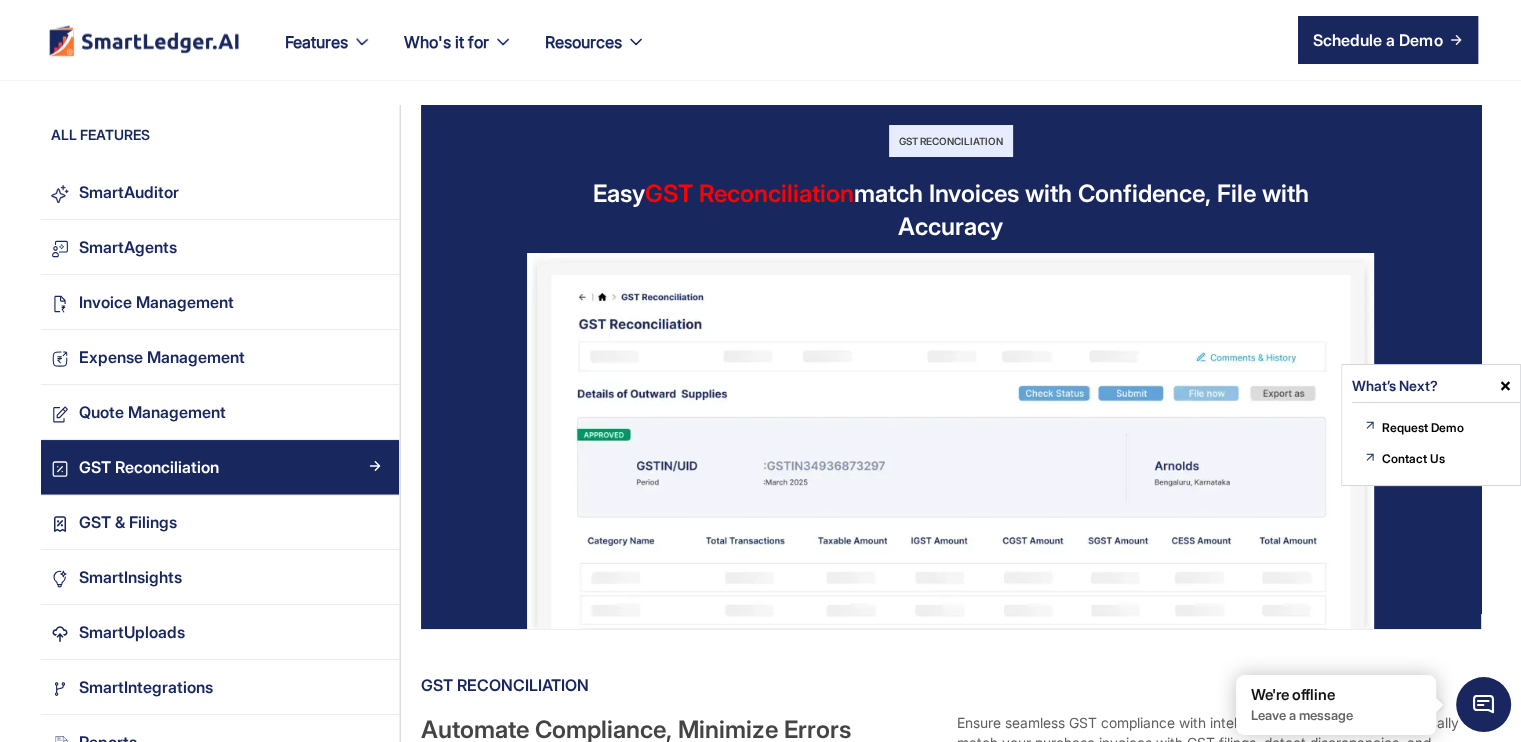 click at bounding box center [144, 40] 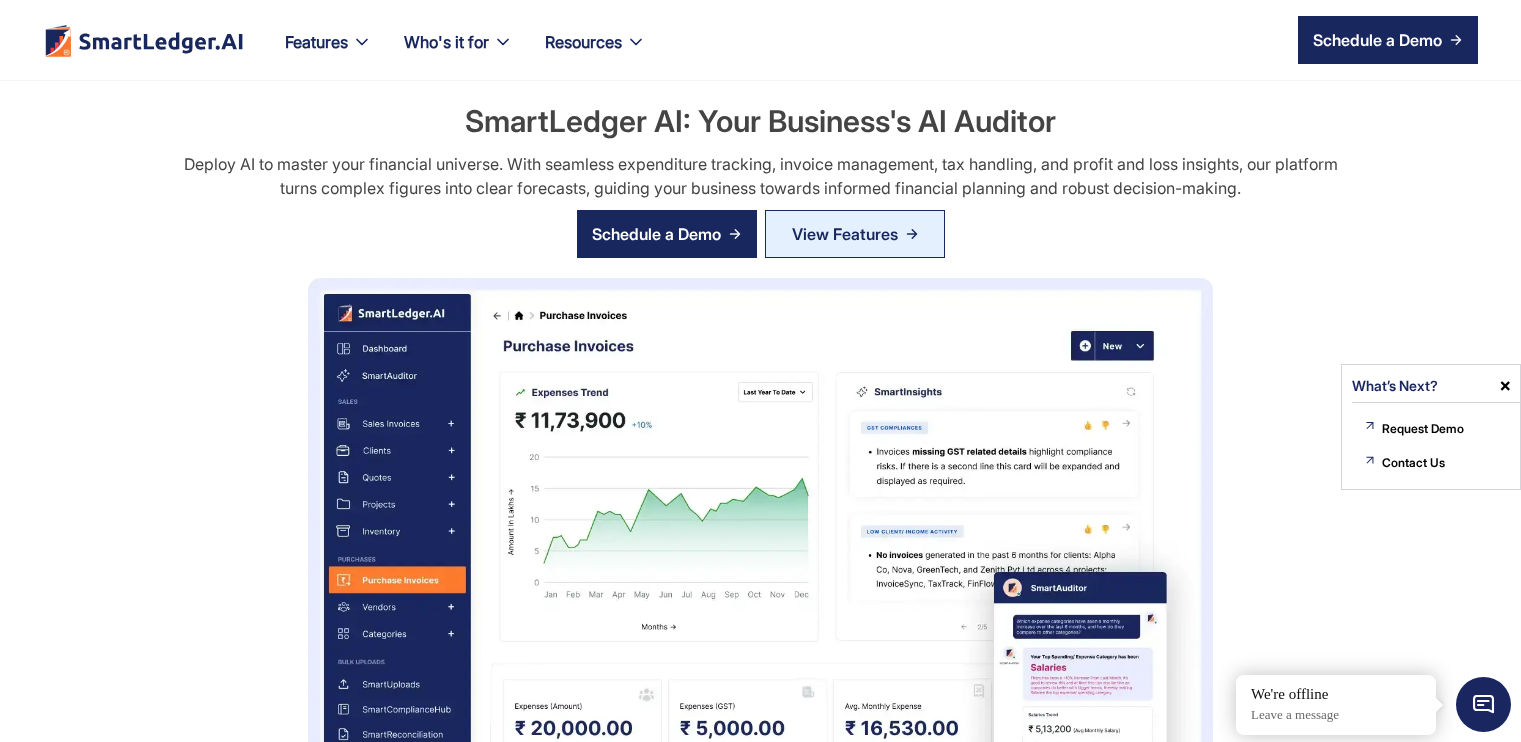 scroll, scrollTop: 200, scrollLeft: 0, axis: vertical 